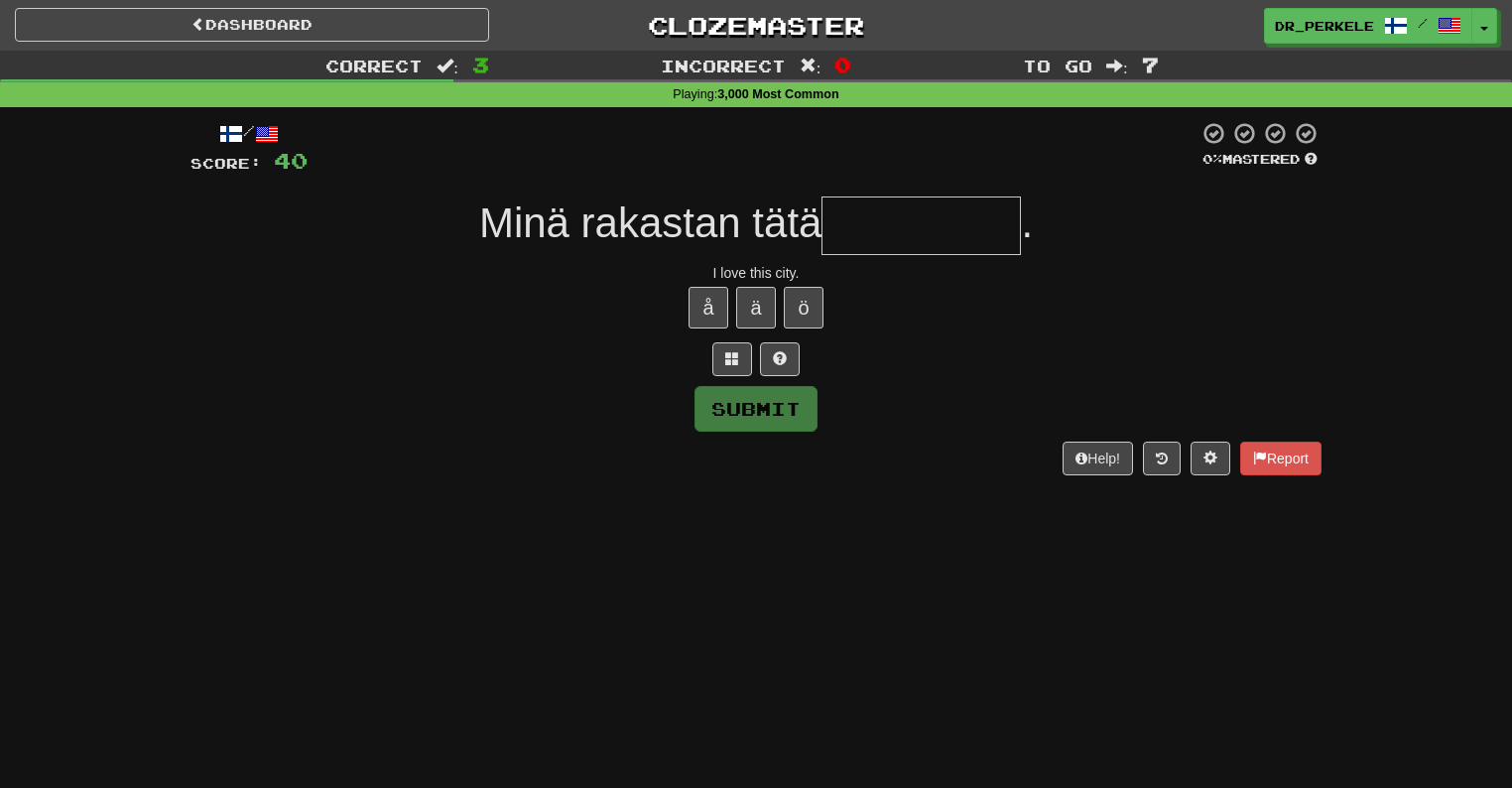 scroll, scrollTop: 0, scrollLeft: 0, axis: both 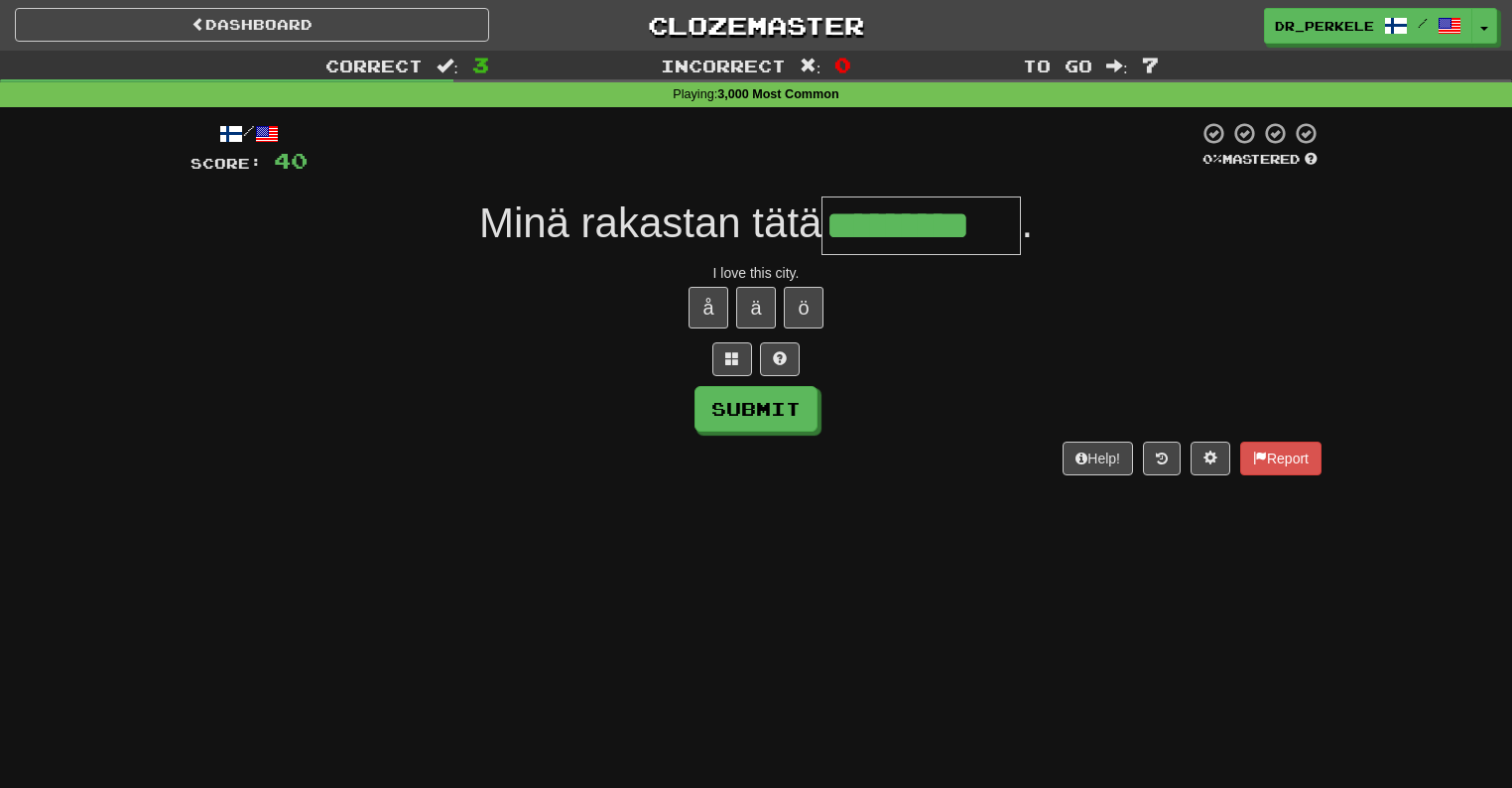 type on "*********" 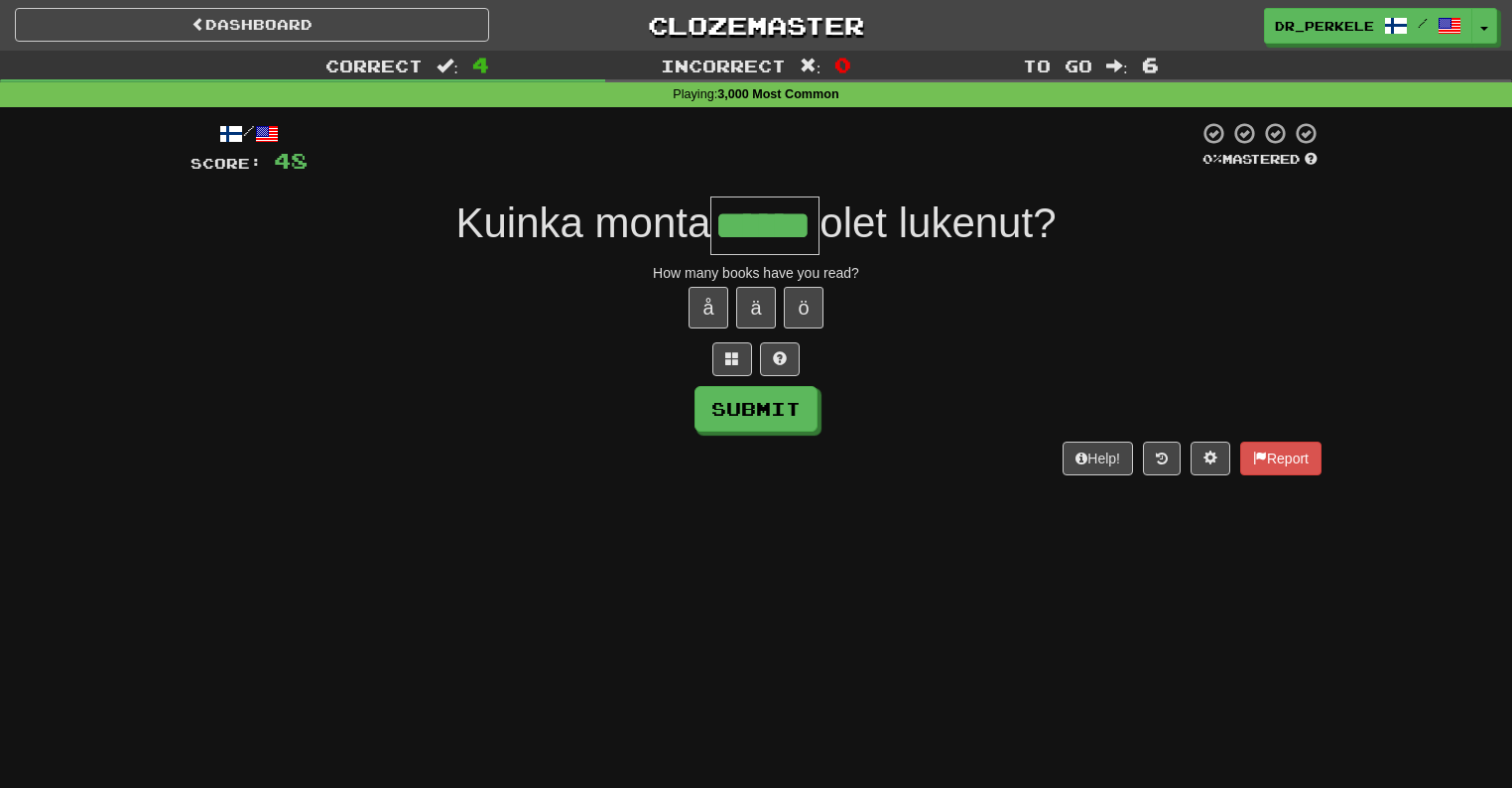type on "******" 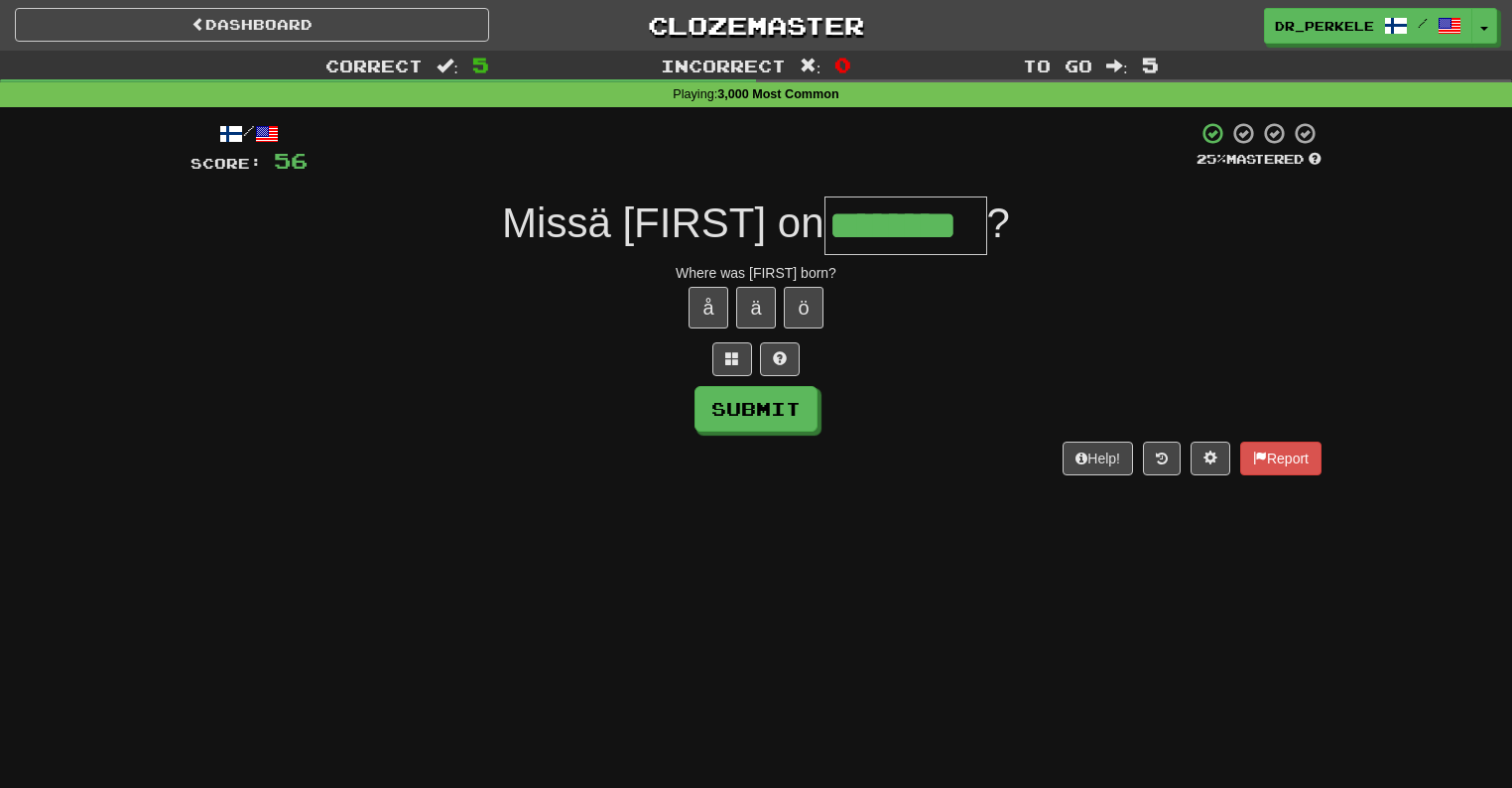 type on "********" 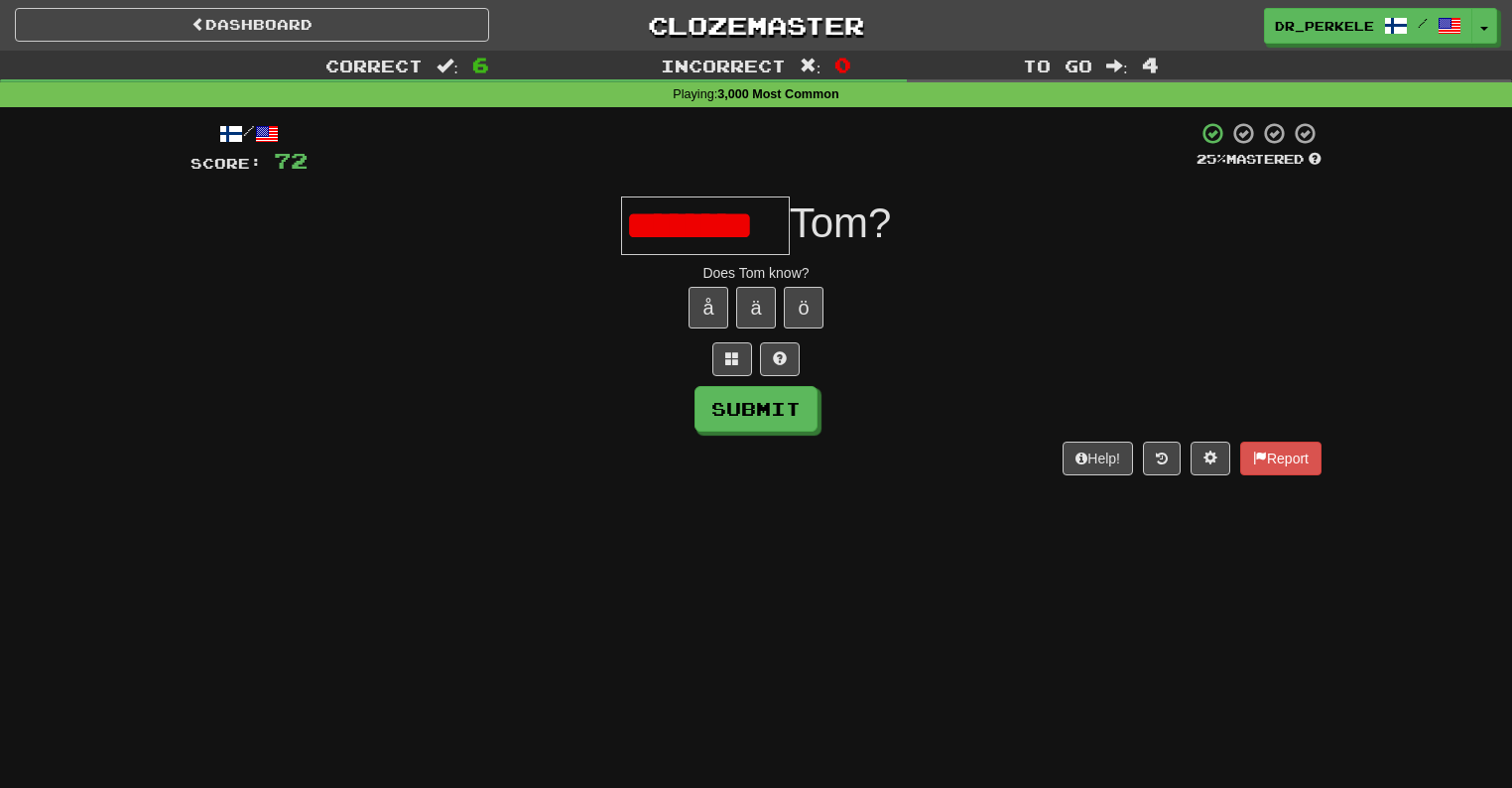 type on "********" 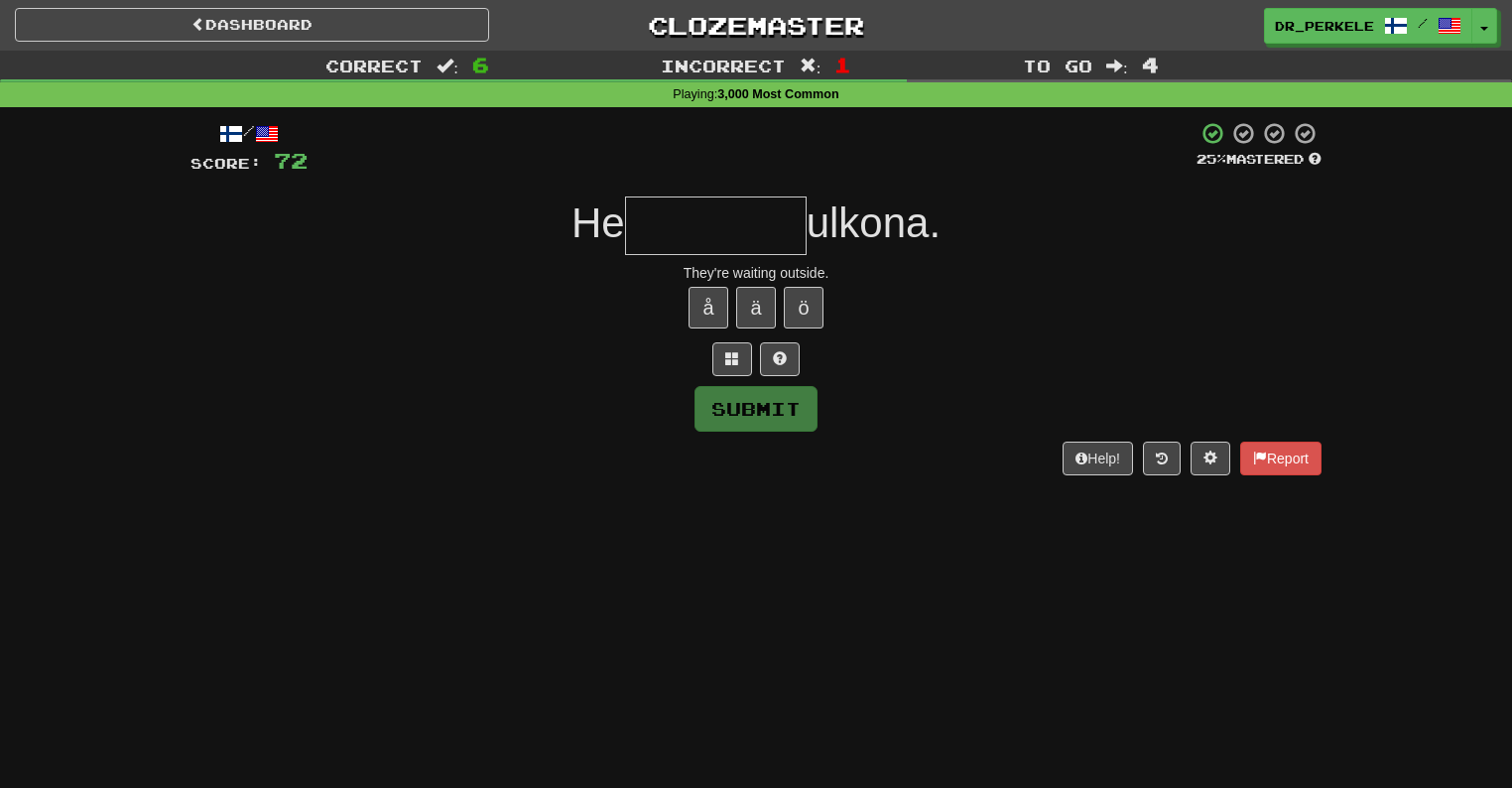 click at bounding box center [715, 225] 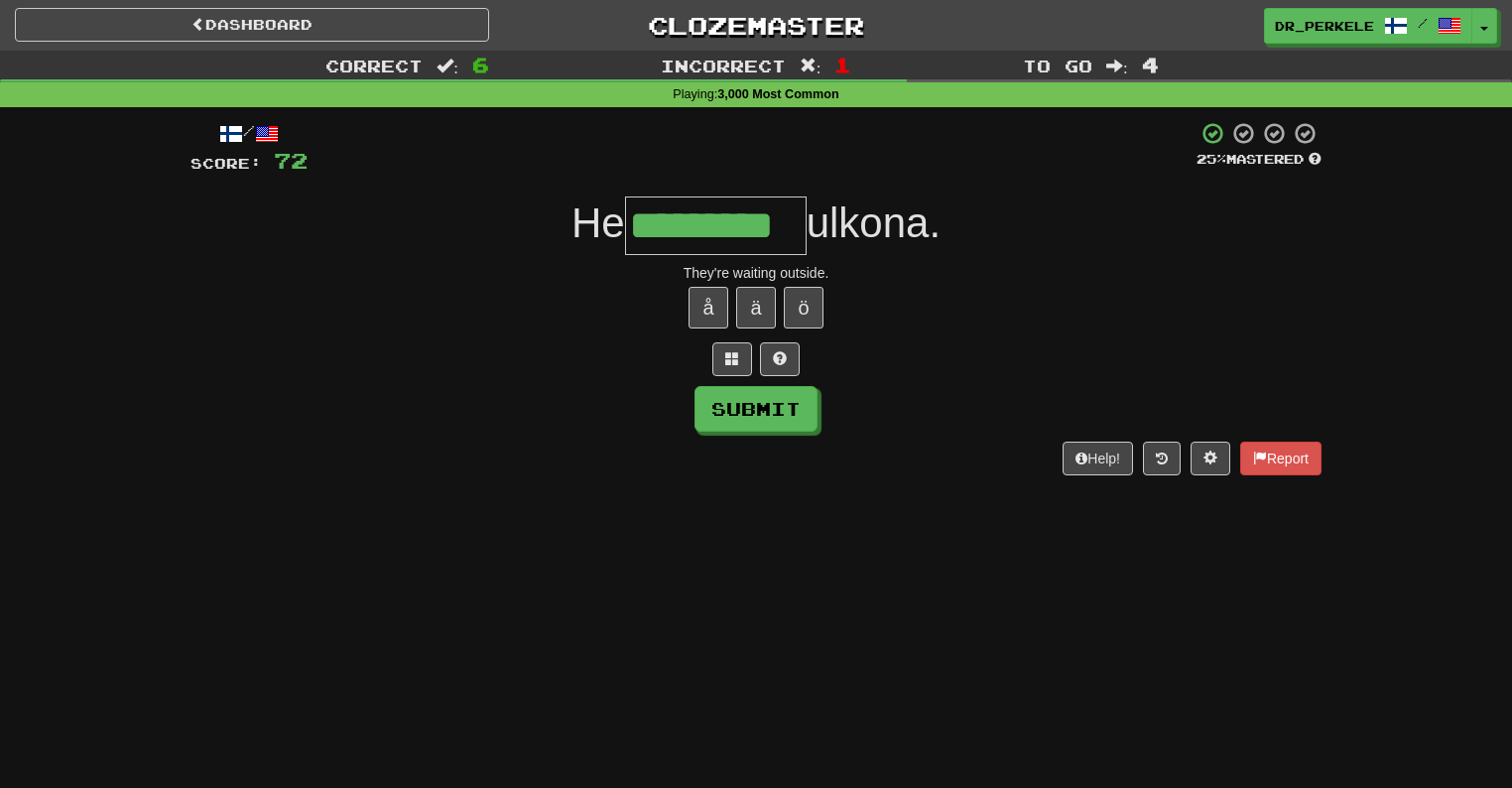 type on "*********" 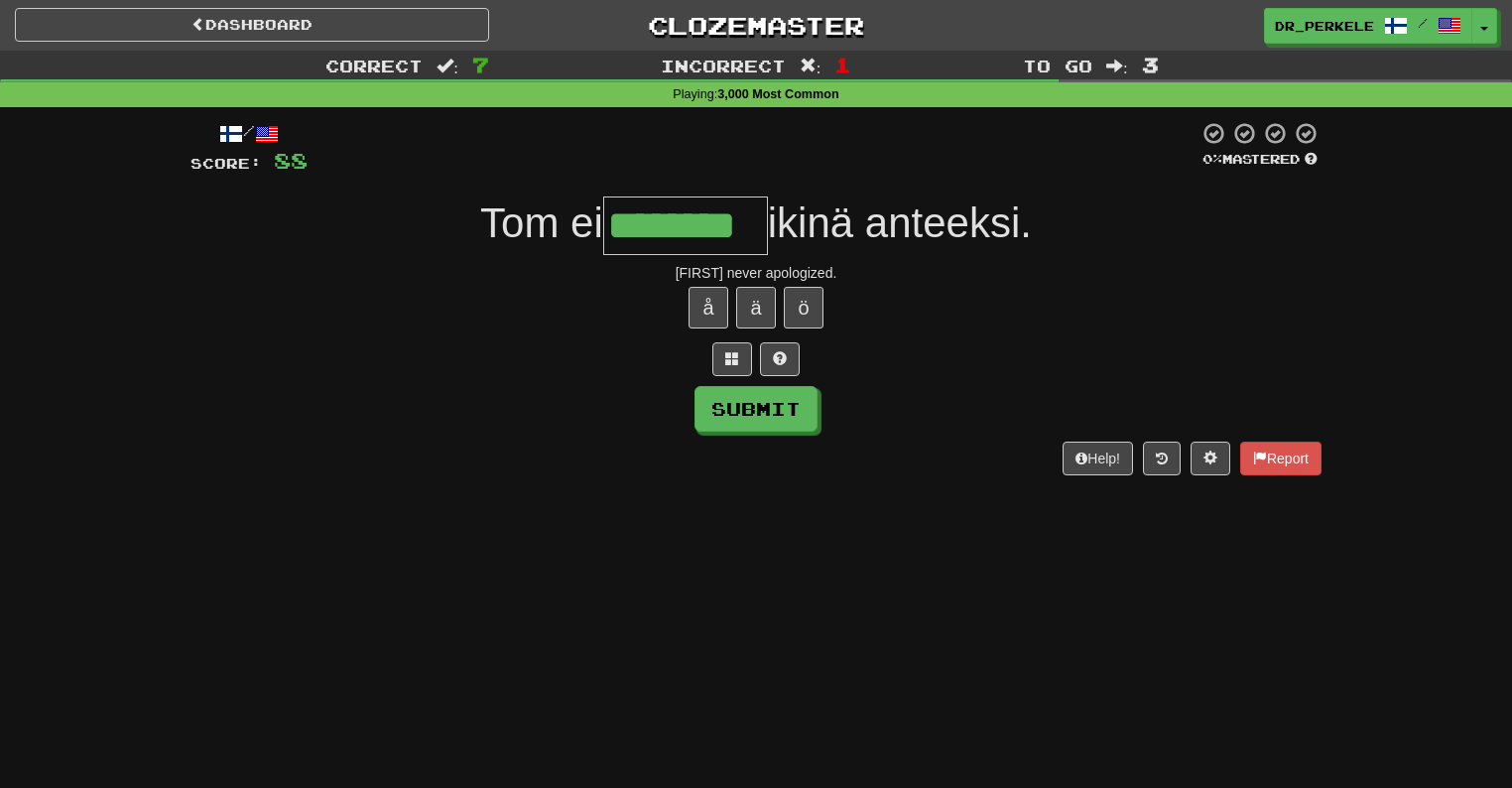 type on "********" 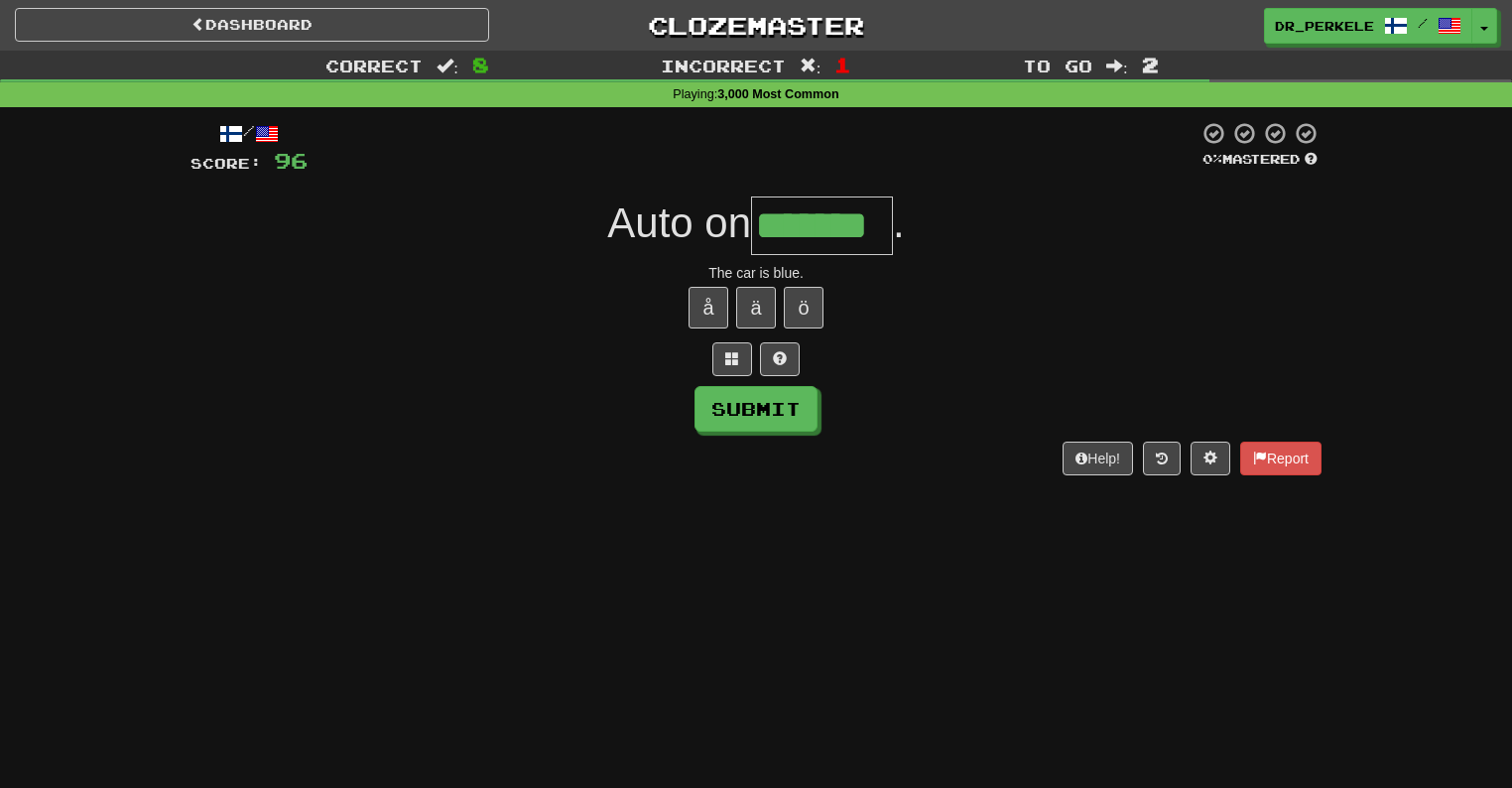 type on "*******" 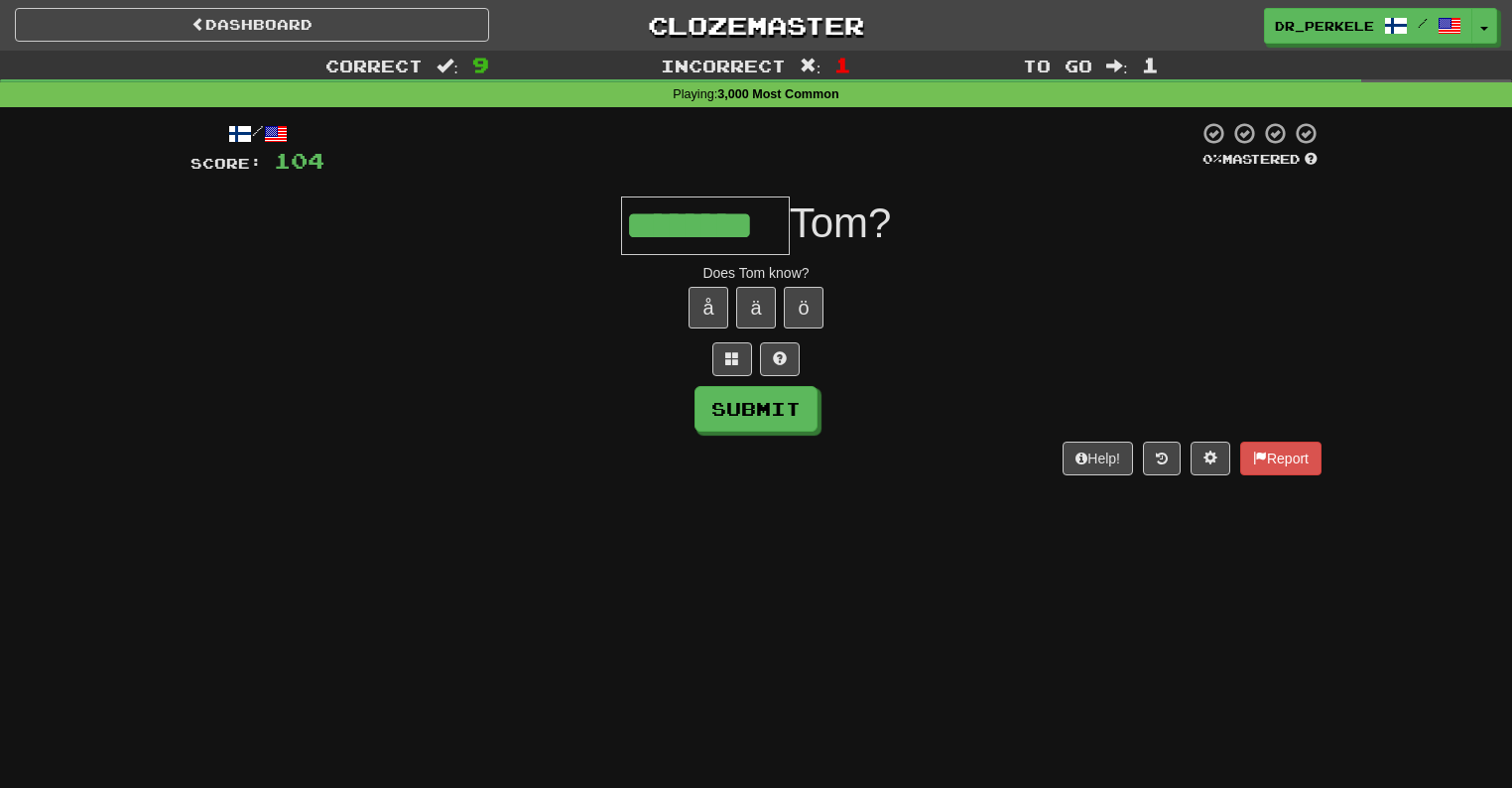 type on "********" 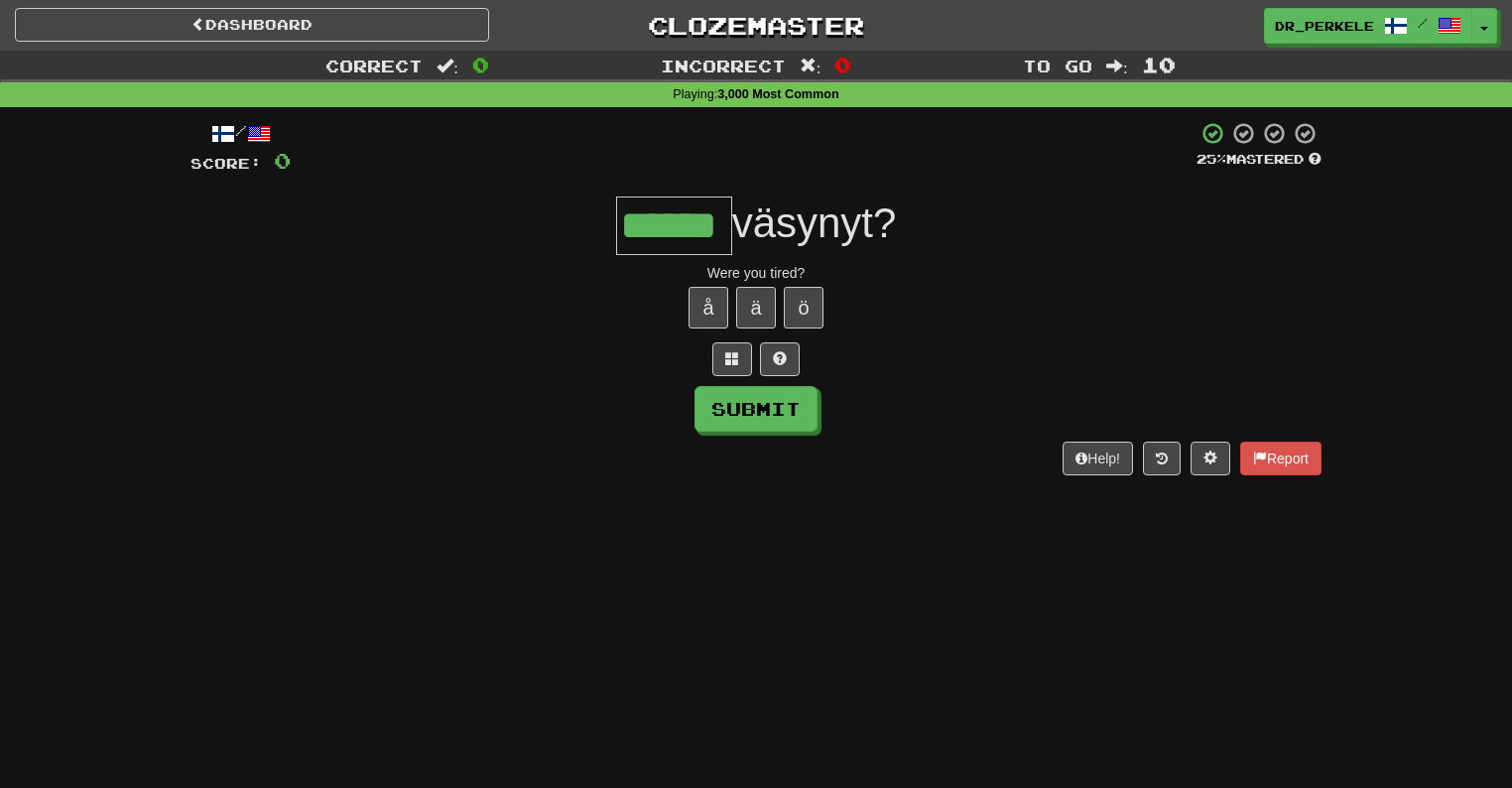 type on "******" 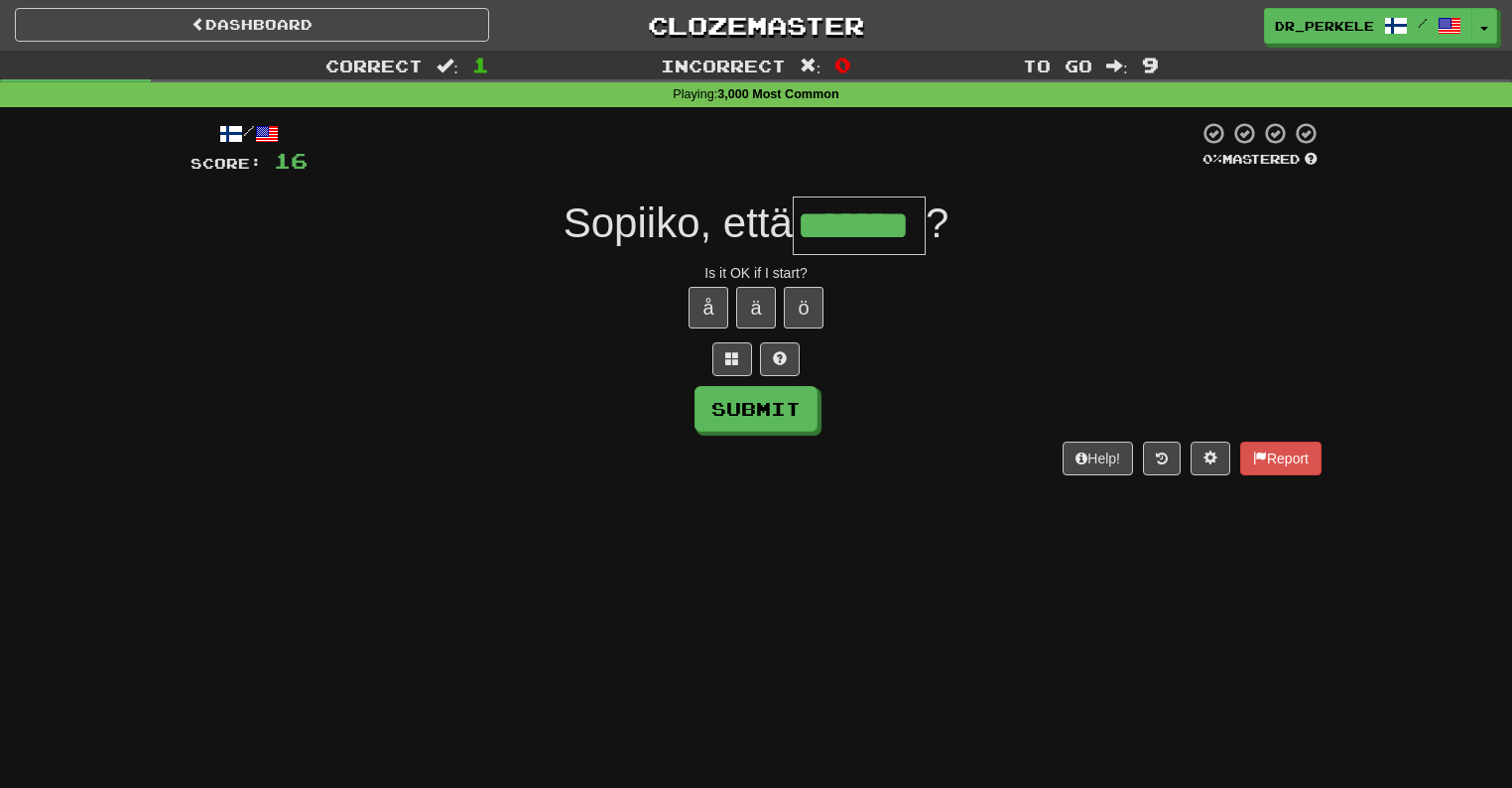type on "*******" 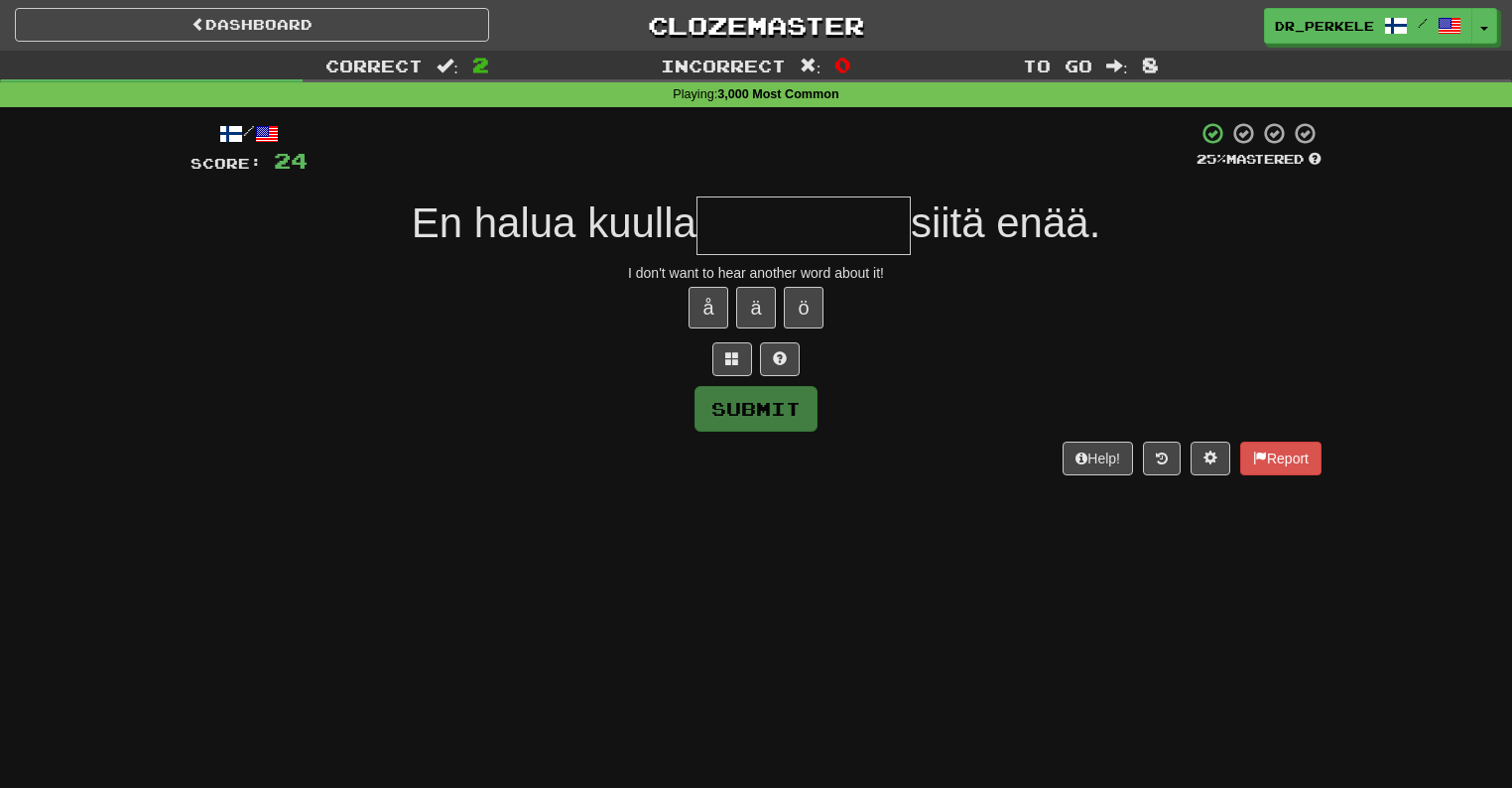 click at bounding box center [804, 225] 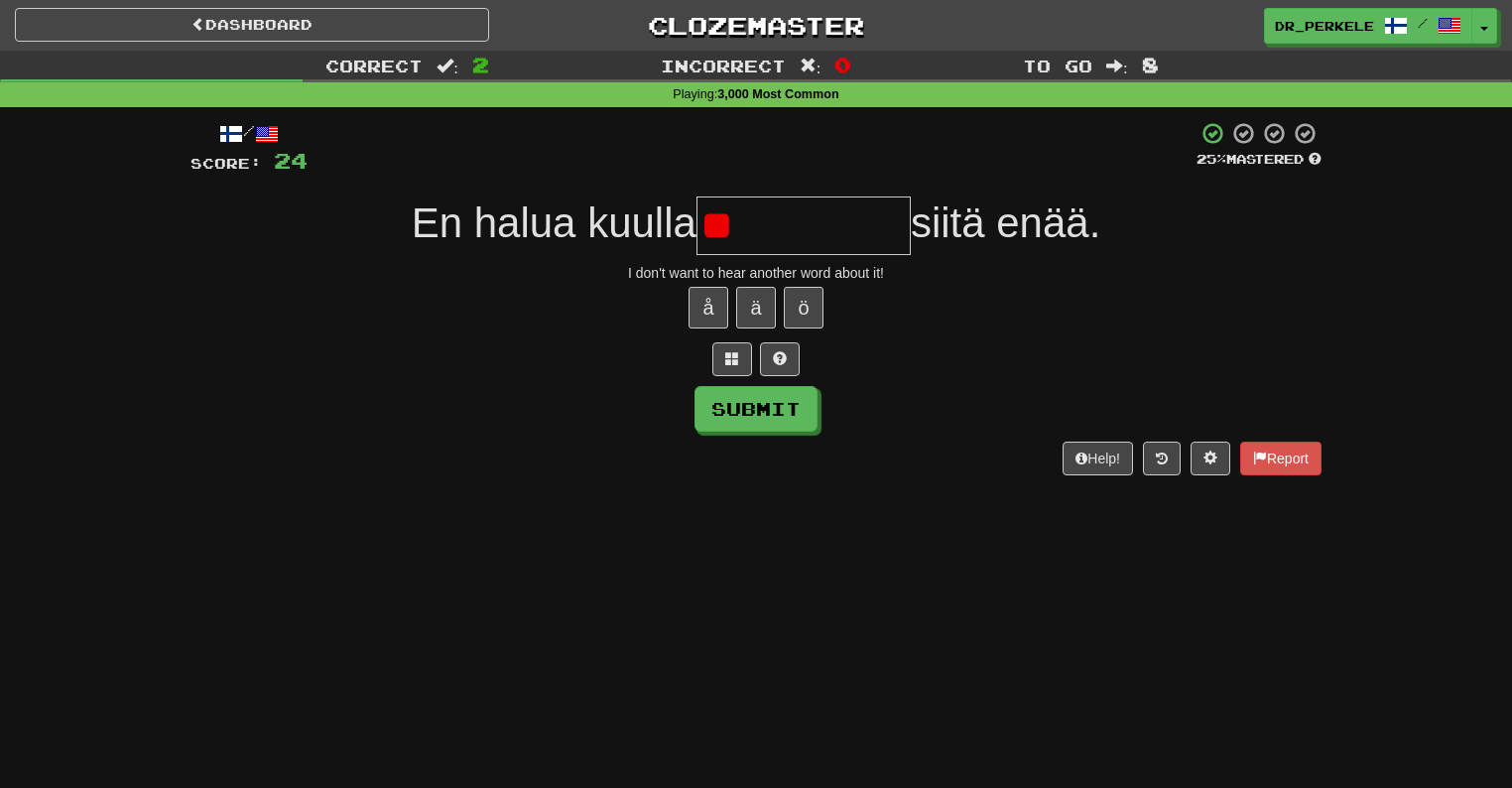 type on "*" 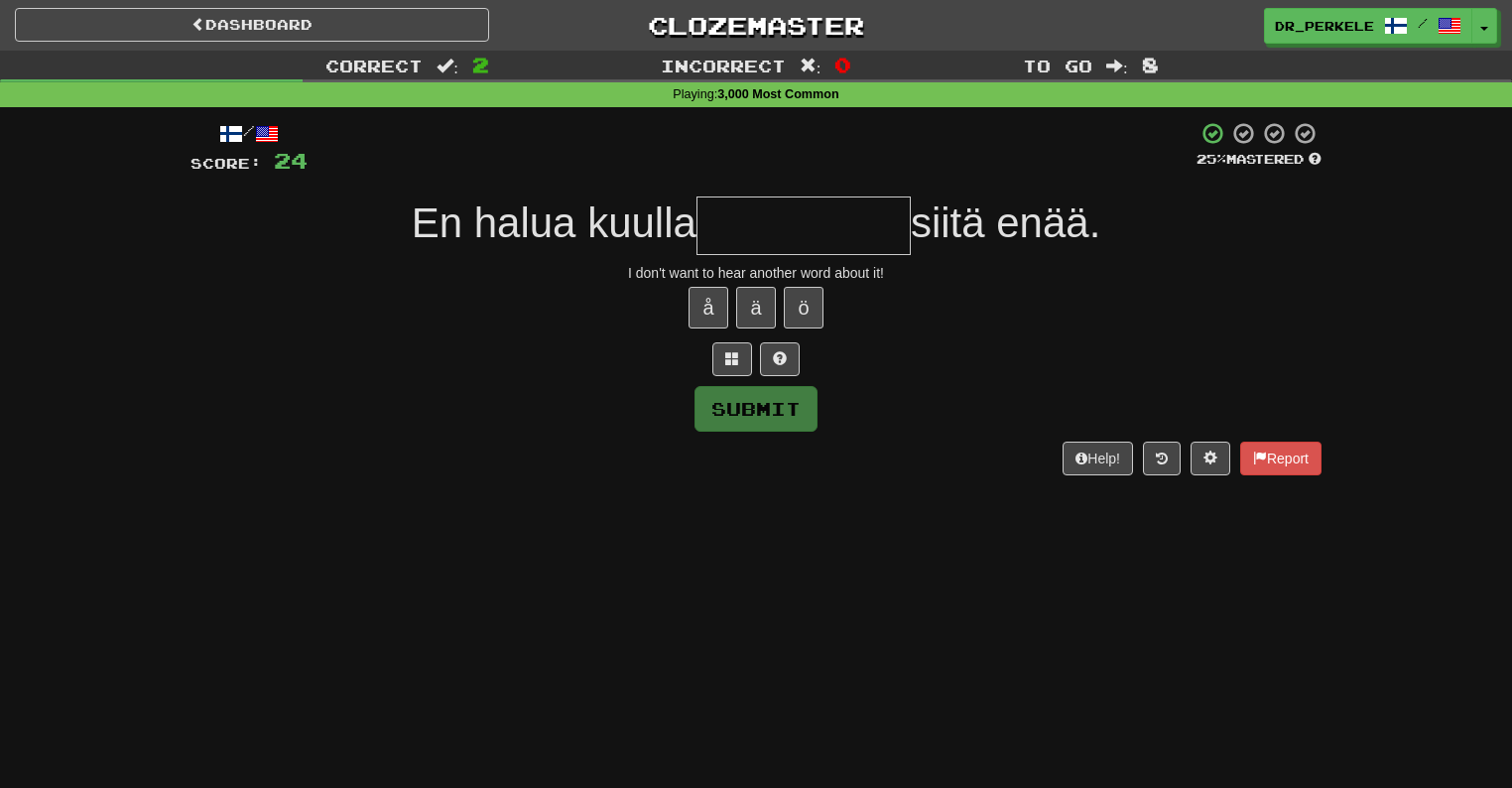 type on "*" 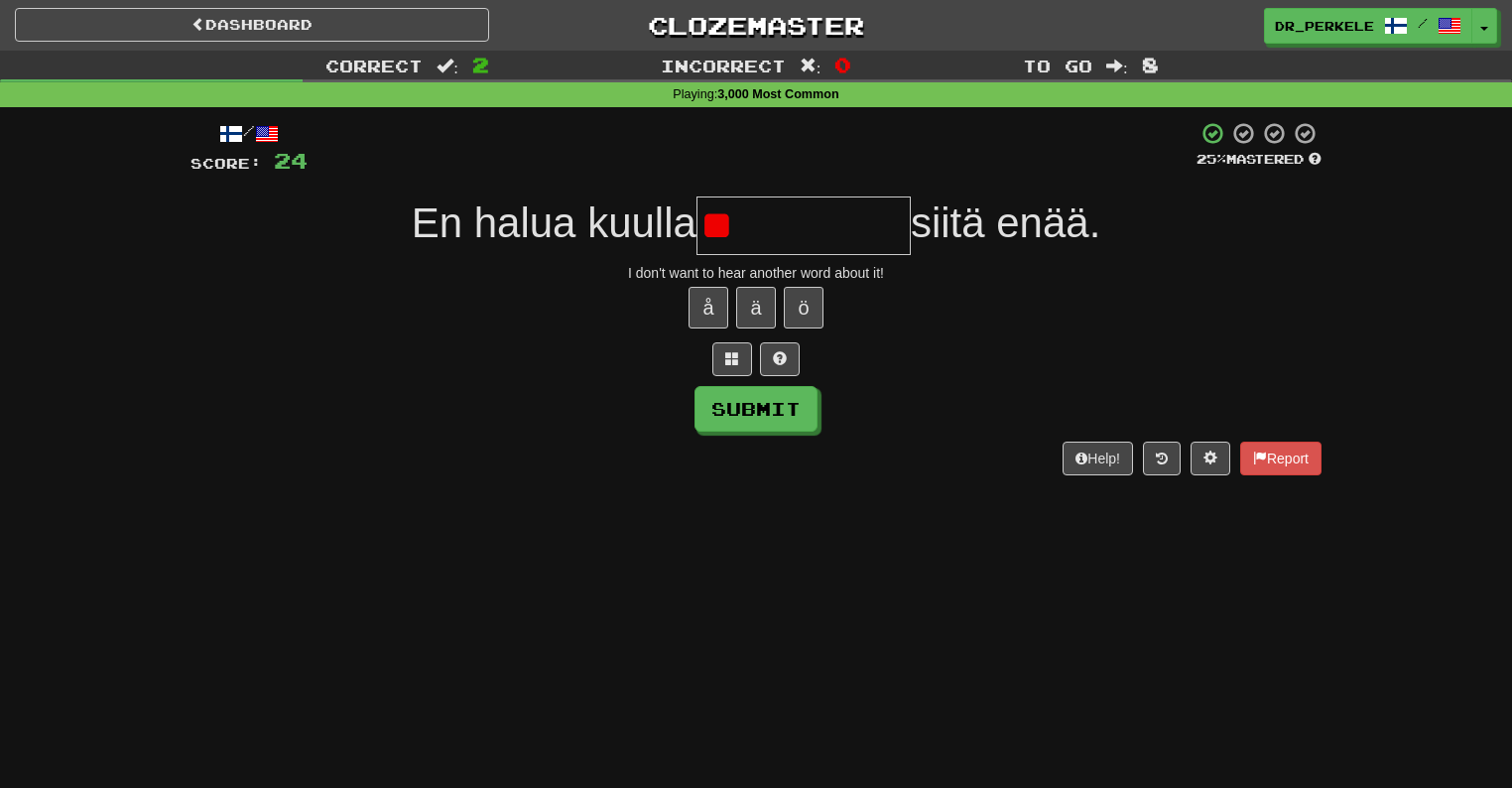 type on "*" 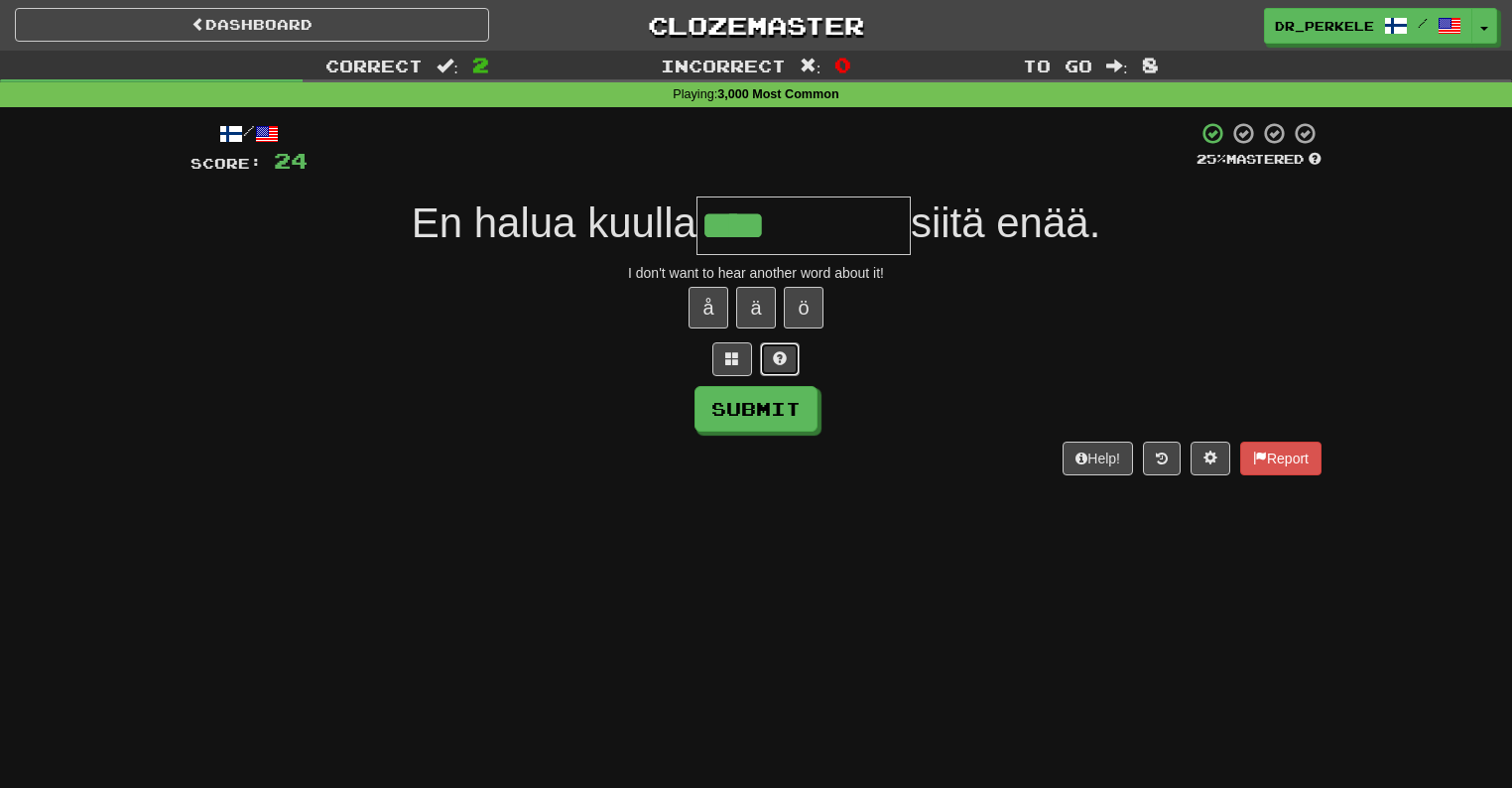click at bounding box center (780, 359) 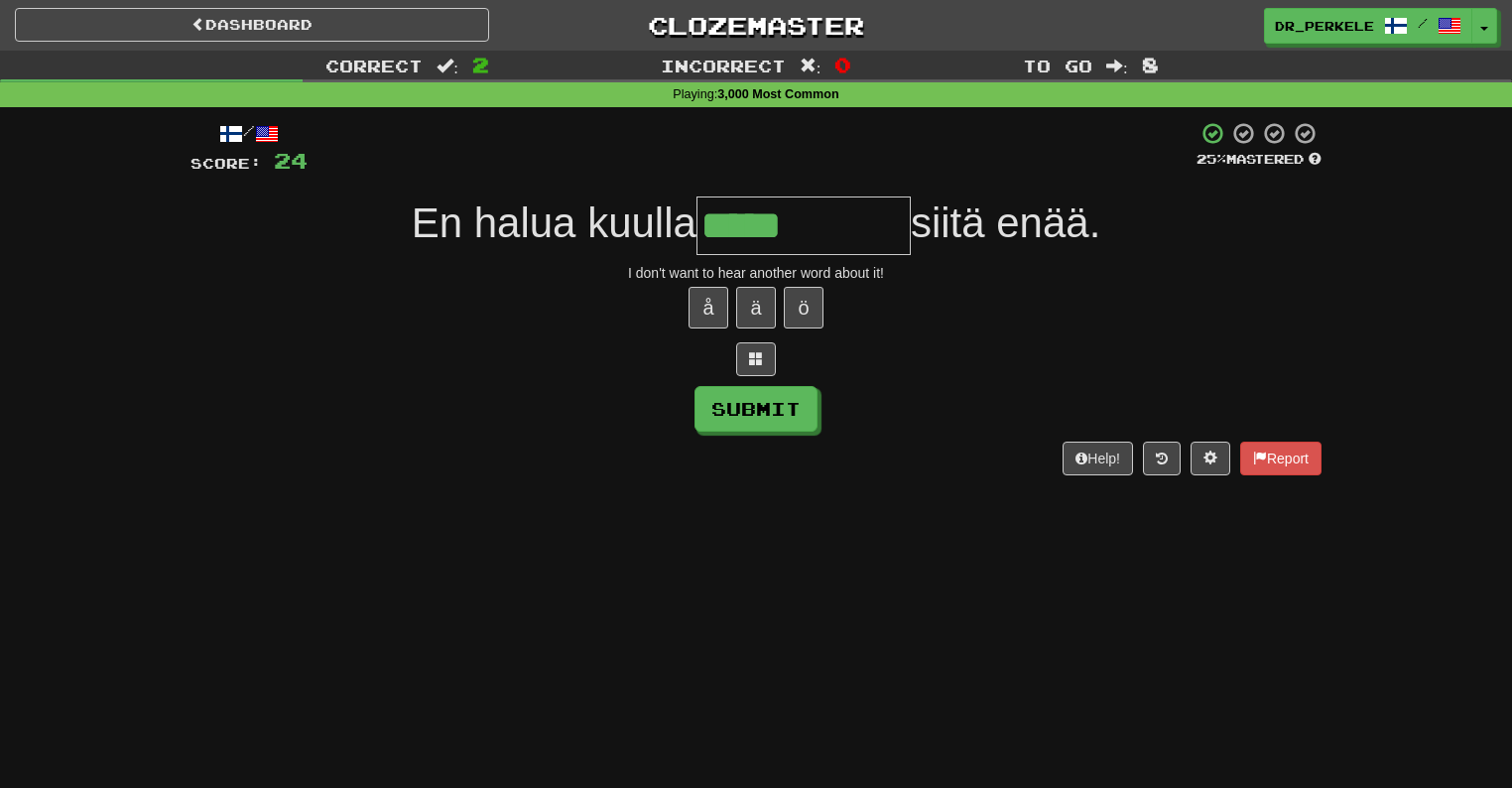 click on "*****" at bounding box center [804, 225] 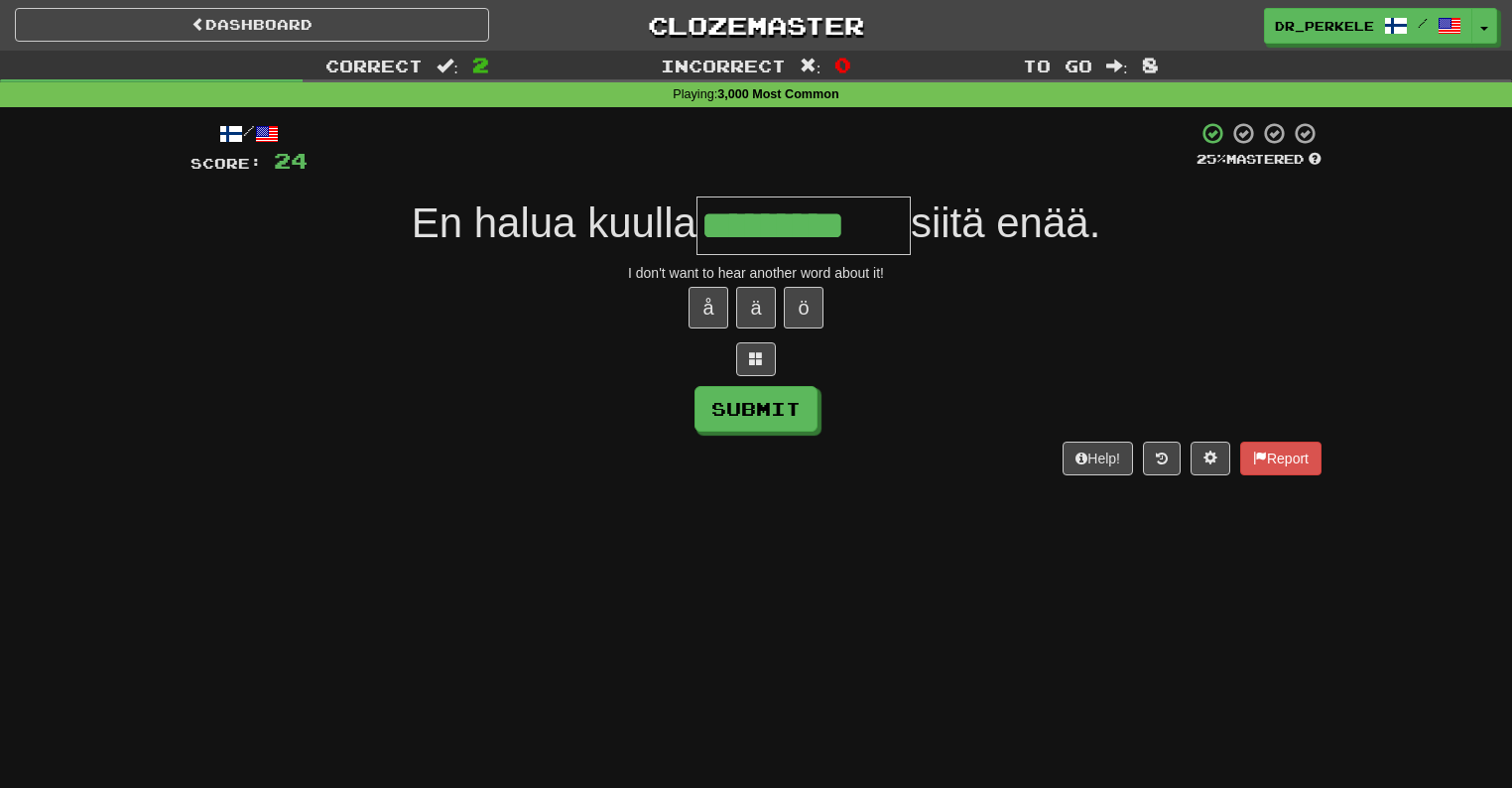 type on "*********" 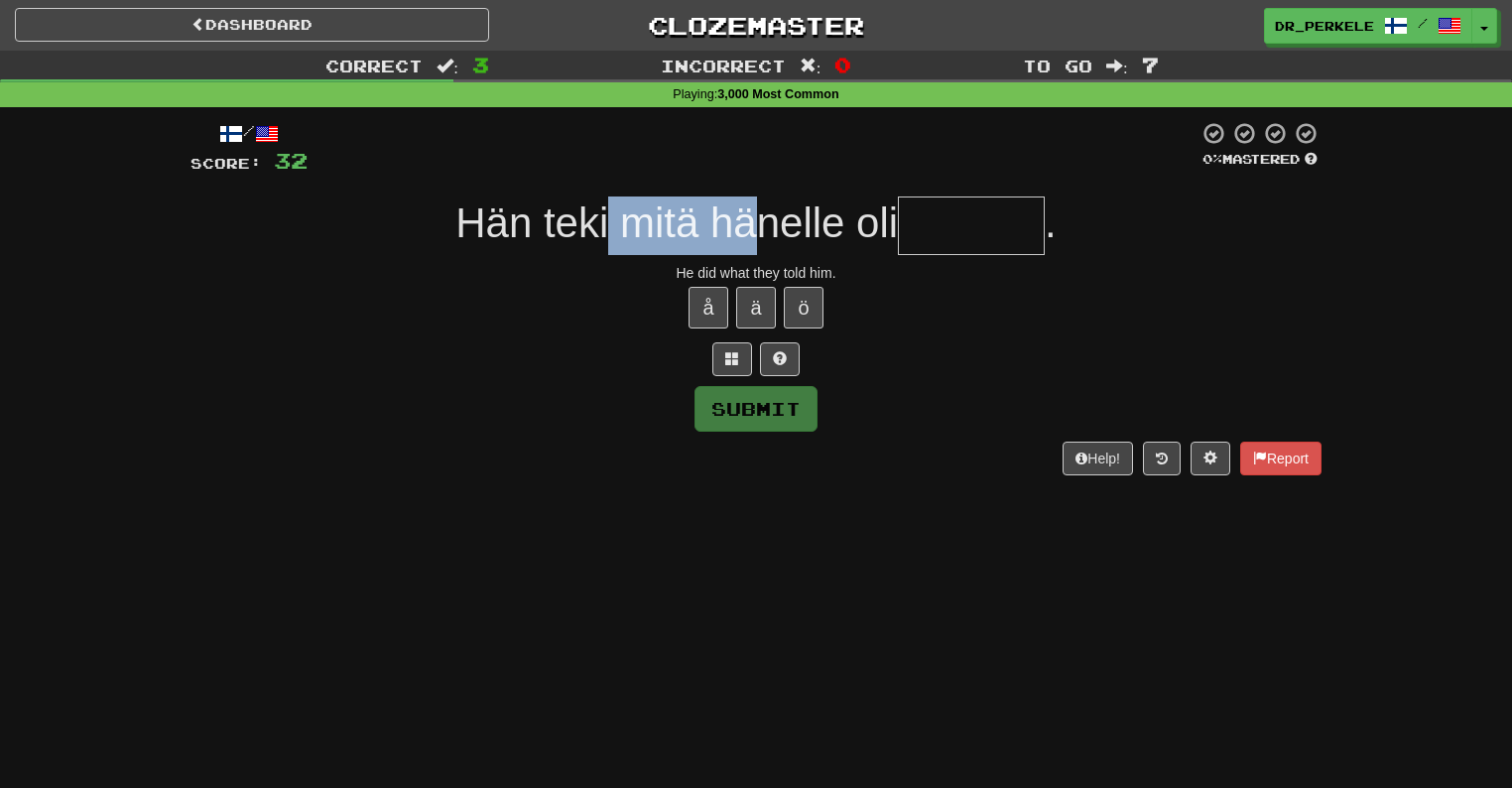 drag, startPoint x: 607, startPoint y: 229, endPoint x: 837, endPoint y: 228, distance: 230.00217 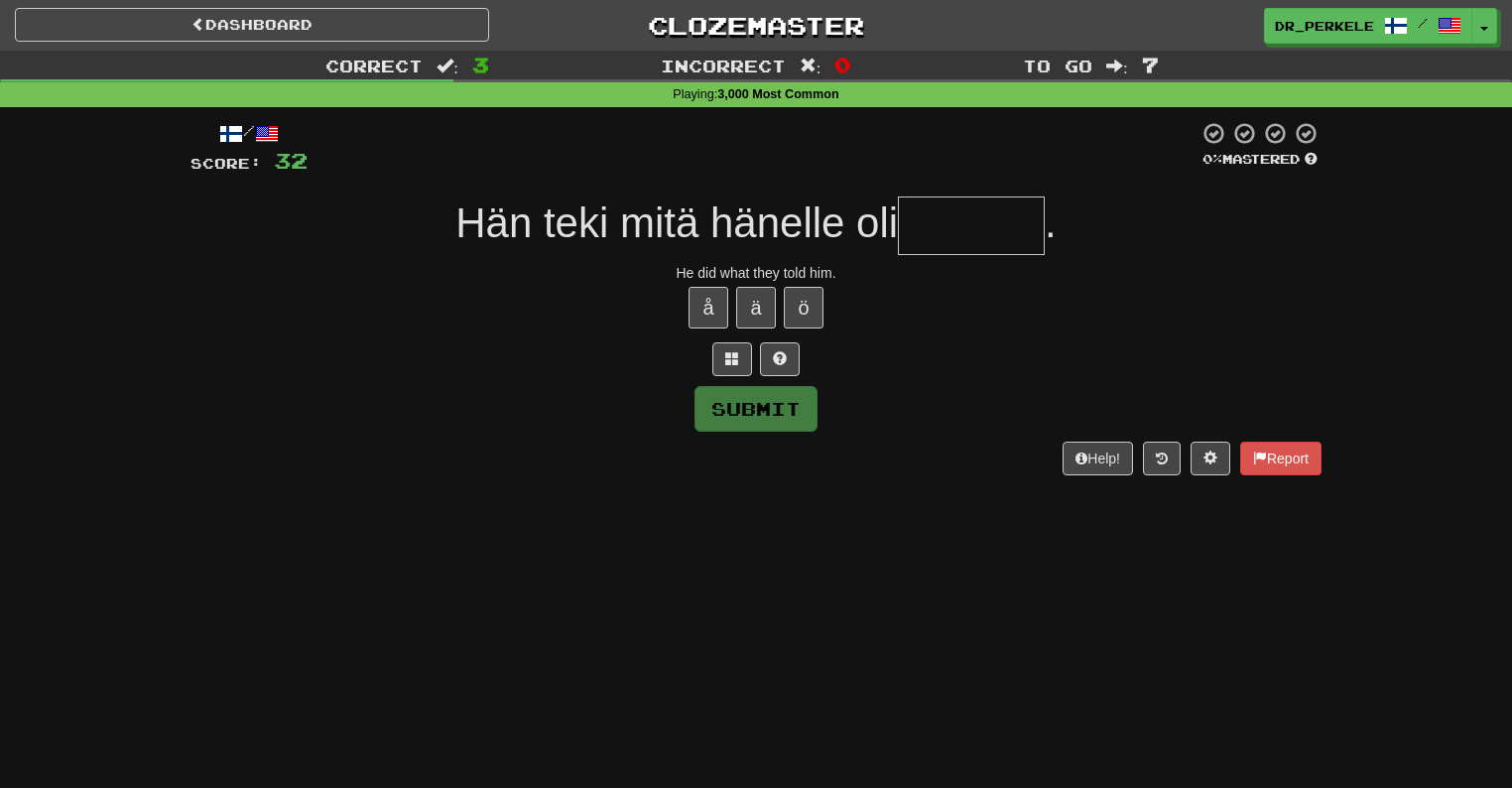 drag, startPoint x: 837, startPoint y: 228, endPoint x: 917, endPoint y: 226, distance: 80.024996 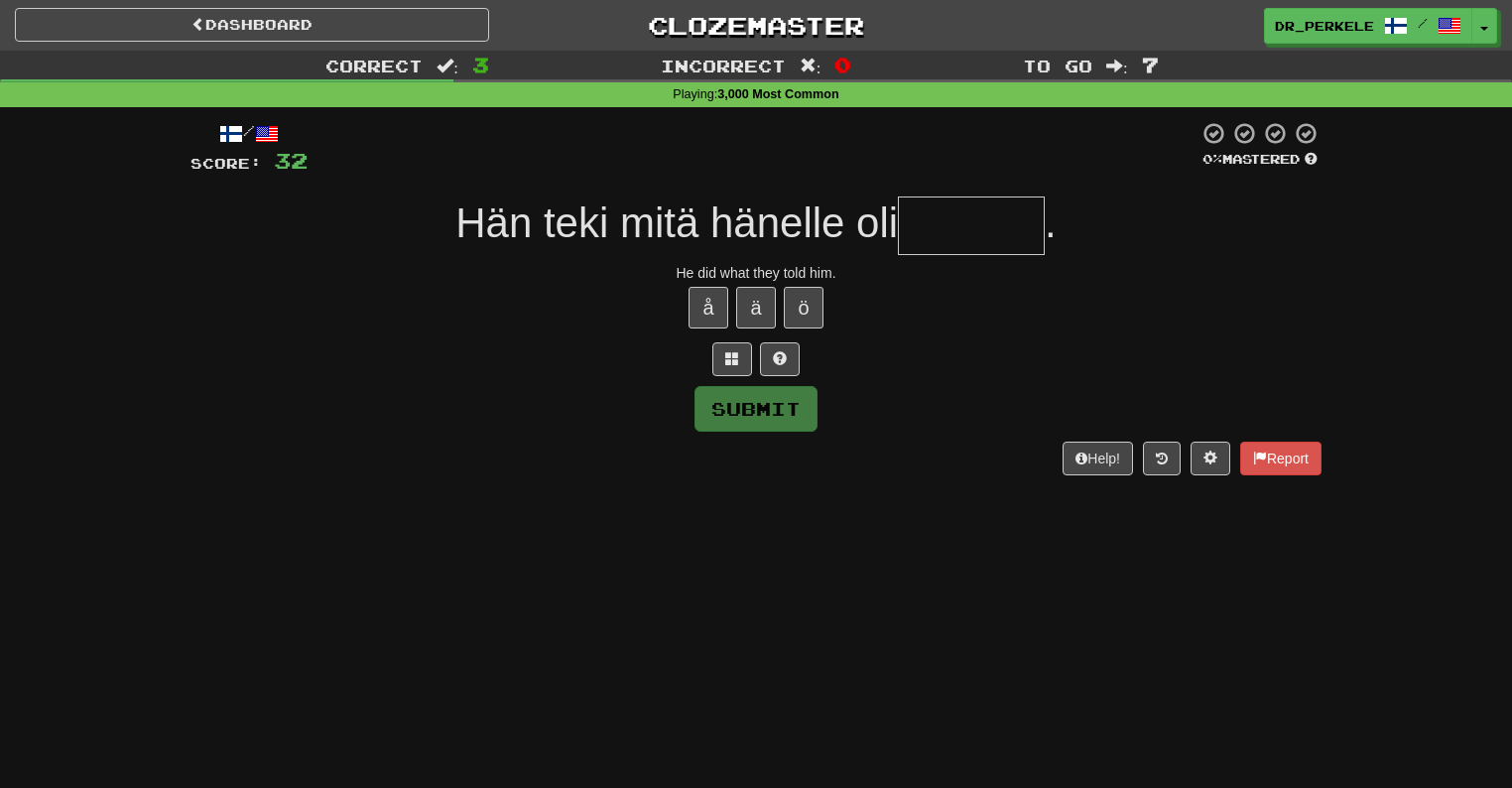 click at bounding box center [971, 225] 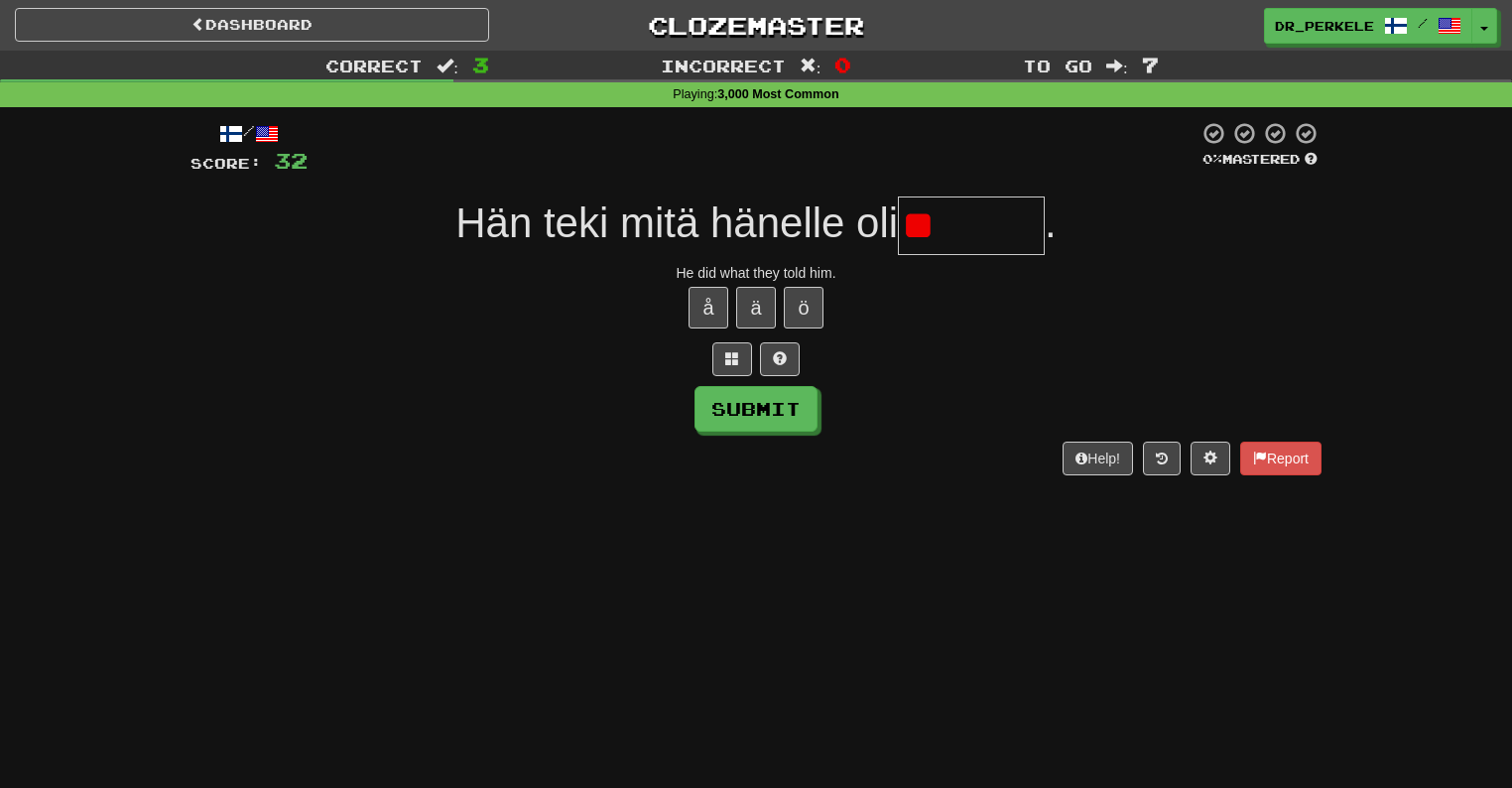 type on "*" 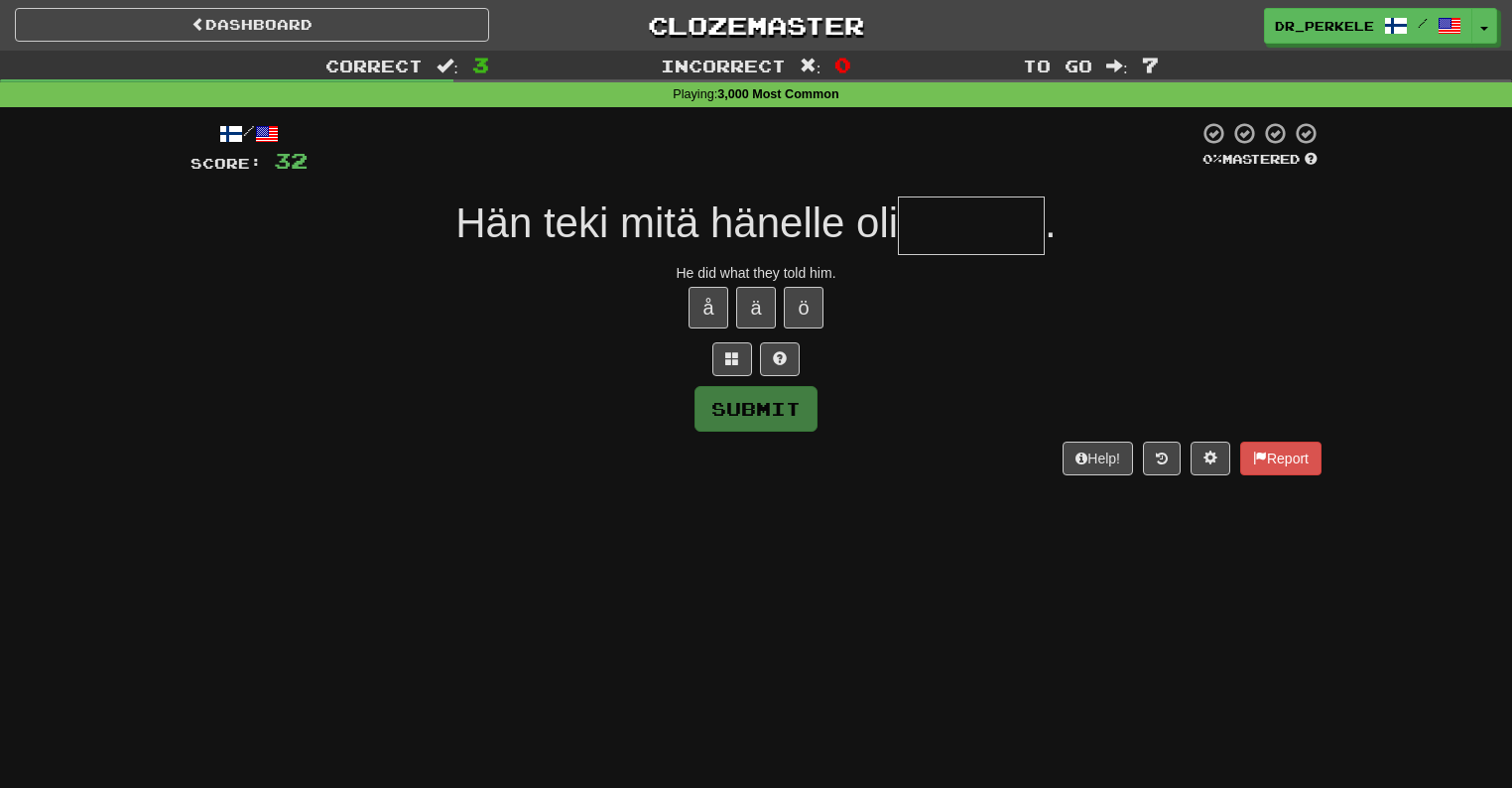 type on "*" 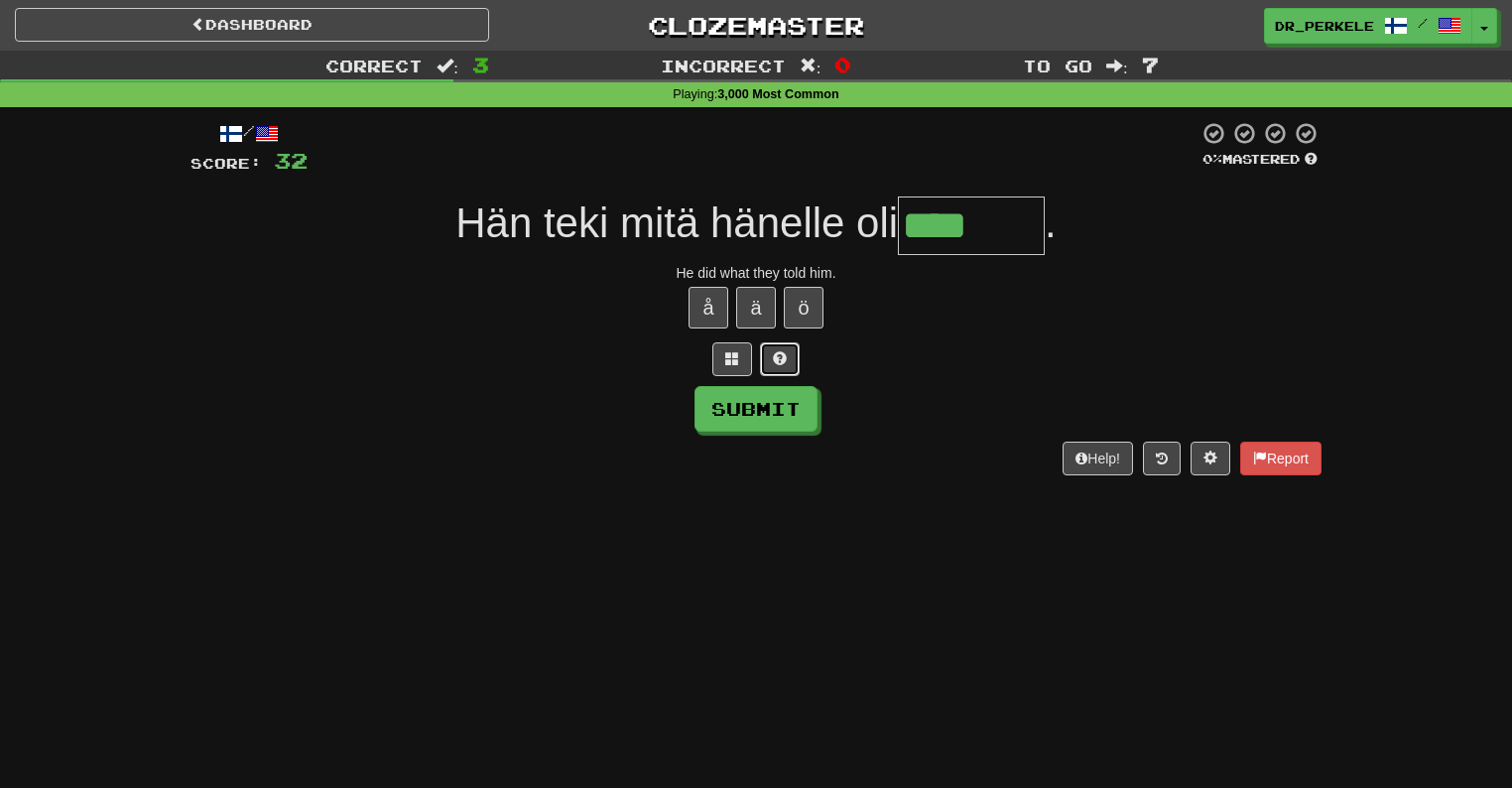 click at bounding box center (780, 358) 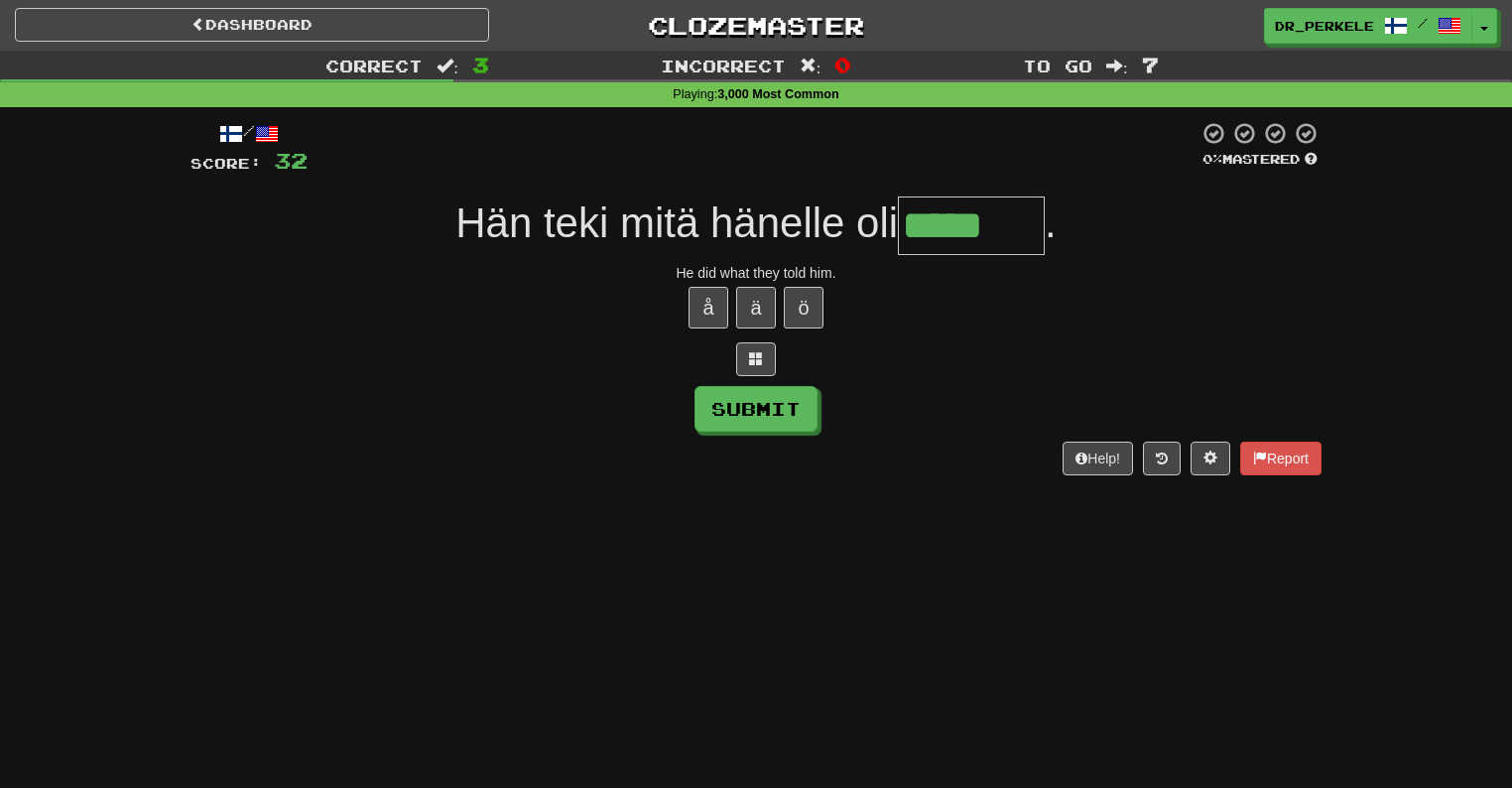 click on "*****" at bounding box center [971, 225] 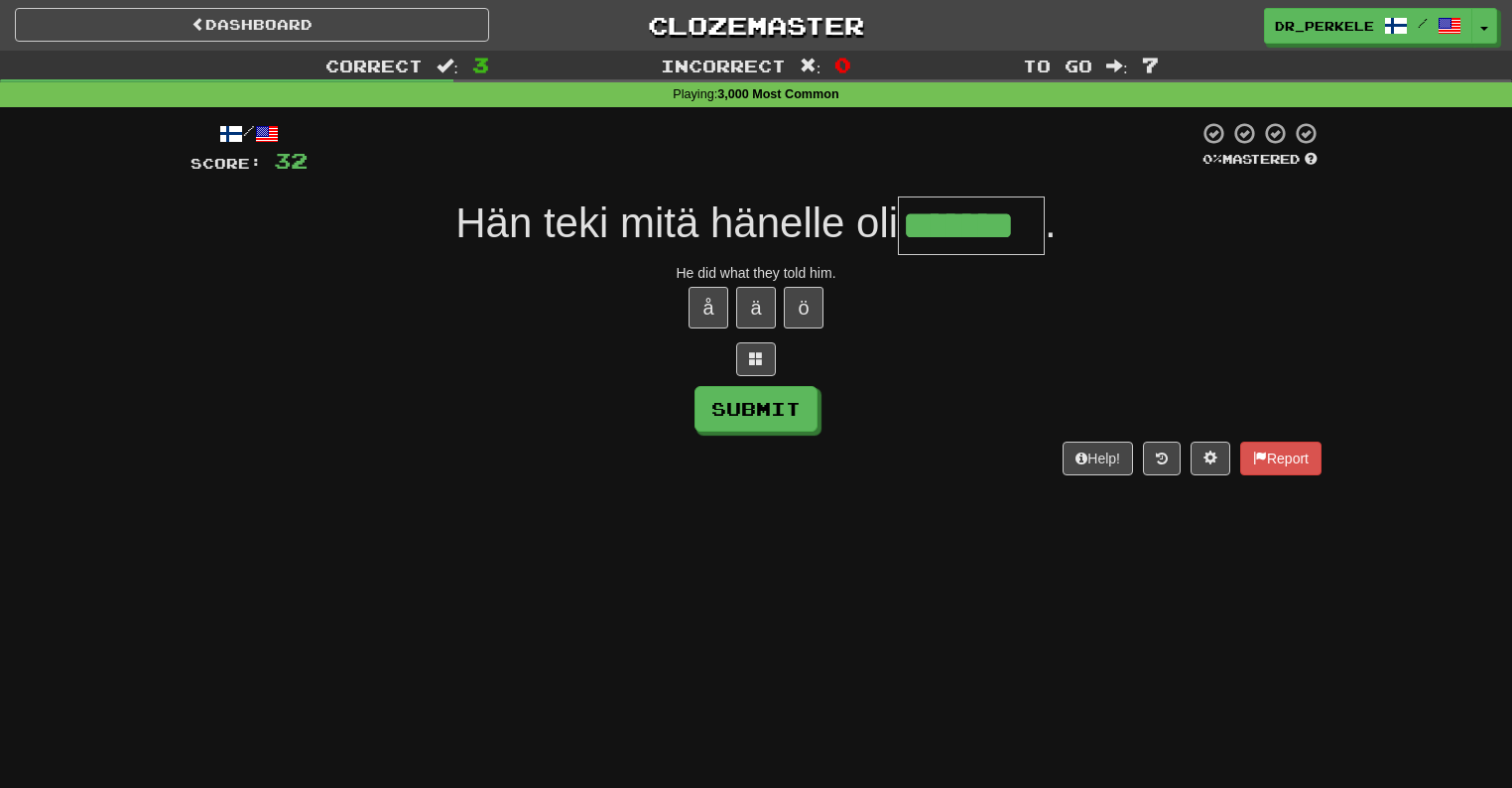 type on "*******" 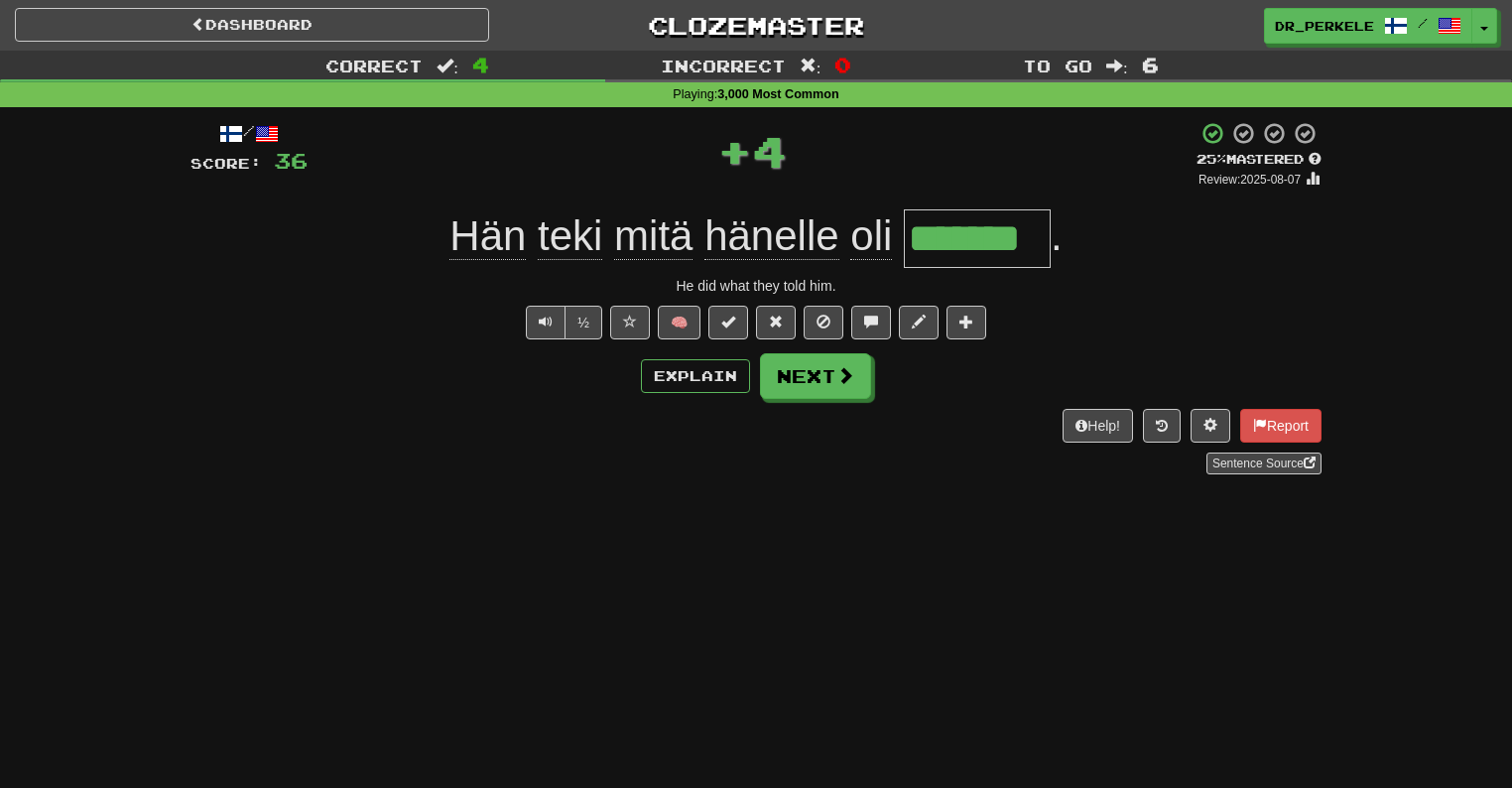 click on "*******" at bounding box center [977, 238] 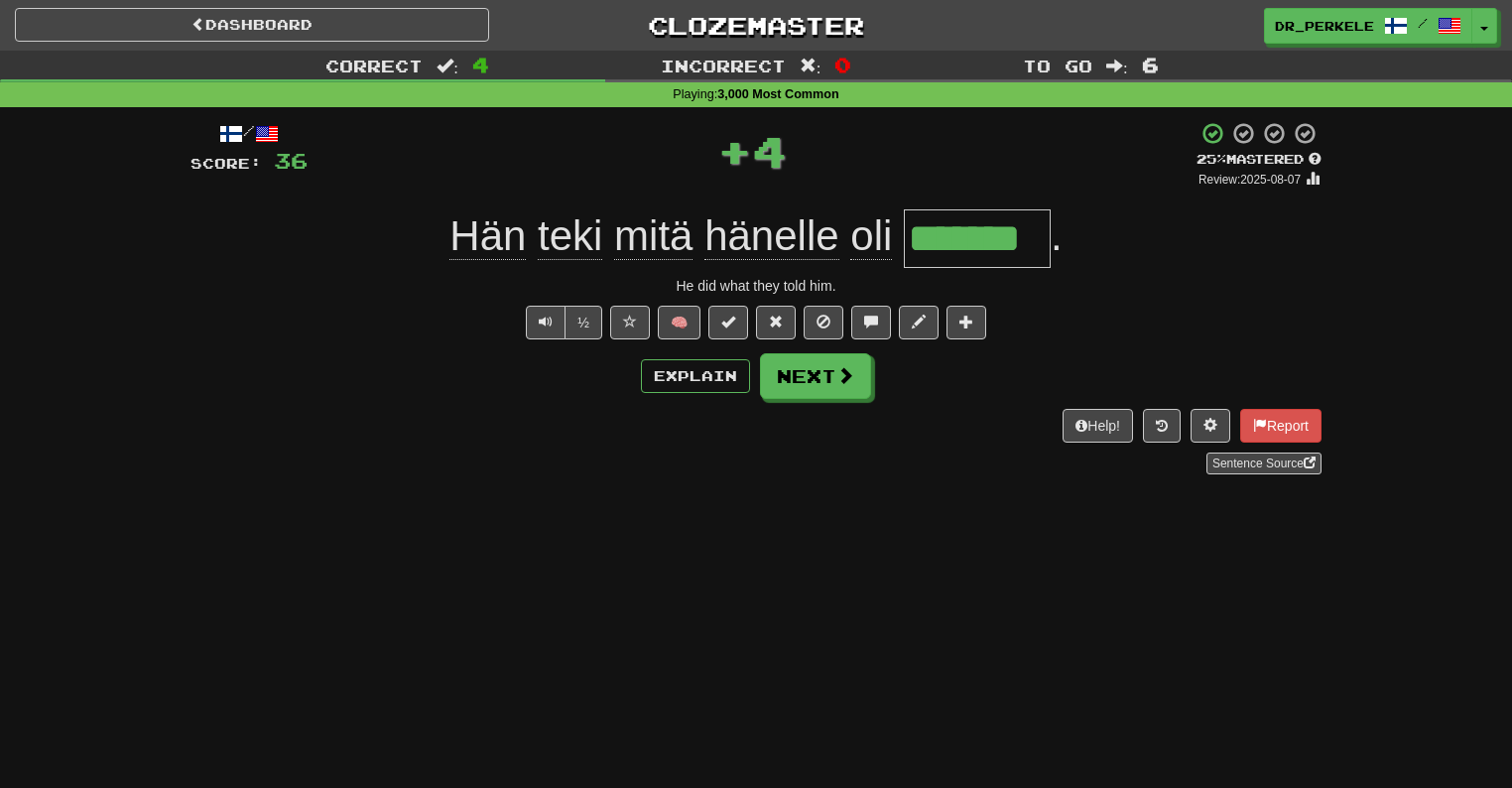 click on "*******" at bounding box center [977, 238] 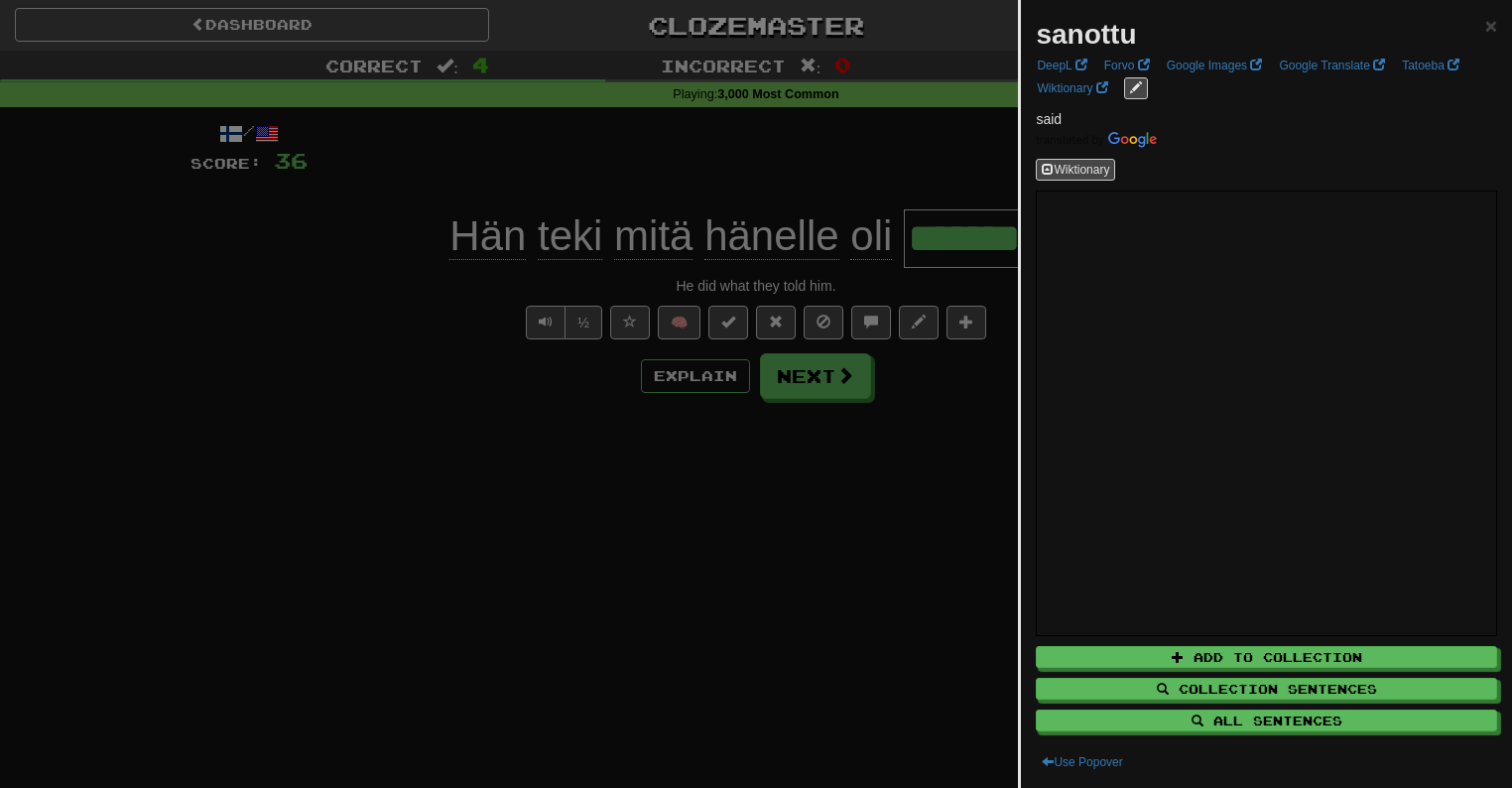 click at bounding box center (756, 394) 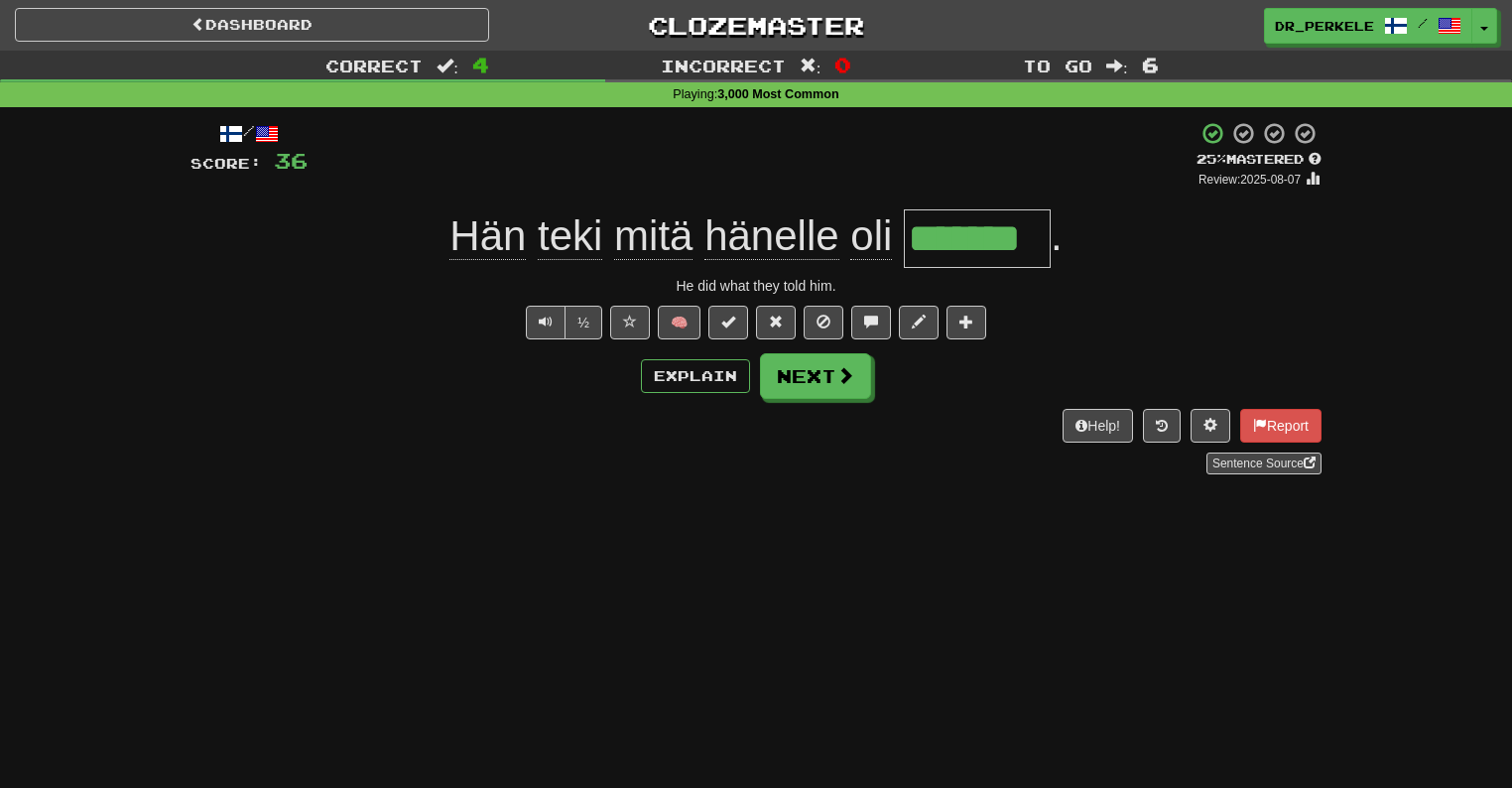 drag, startPoint x: 982, startPoint y: 521, endPoint x: 893, endPoint y: 426, distance: 130.1768 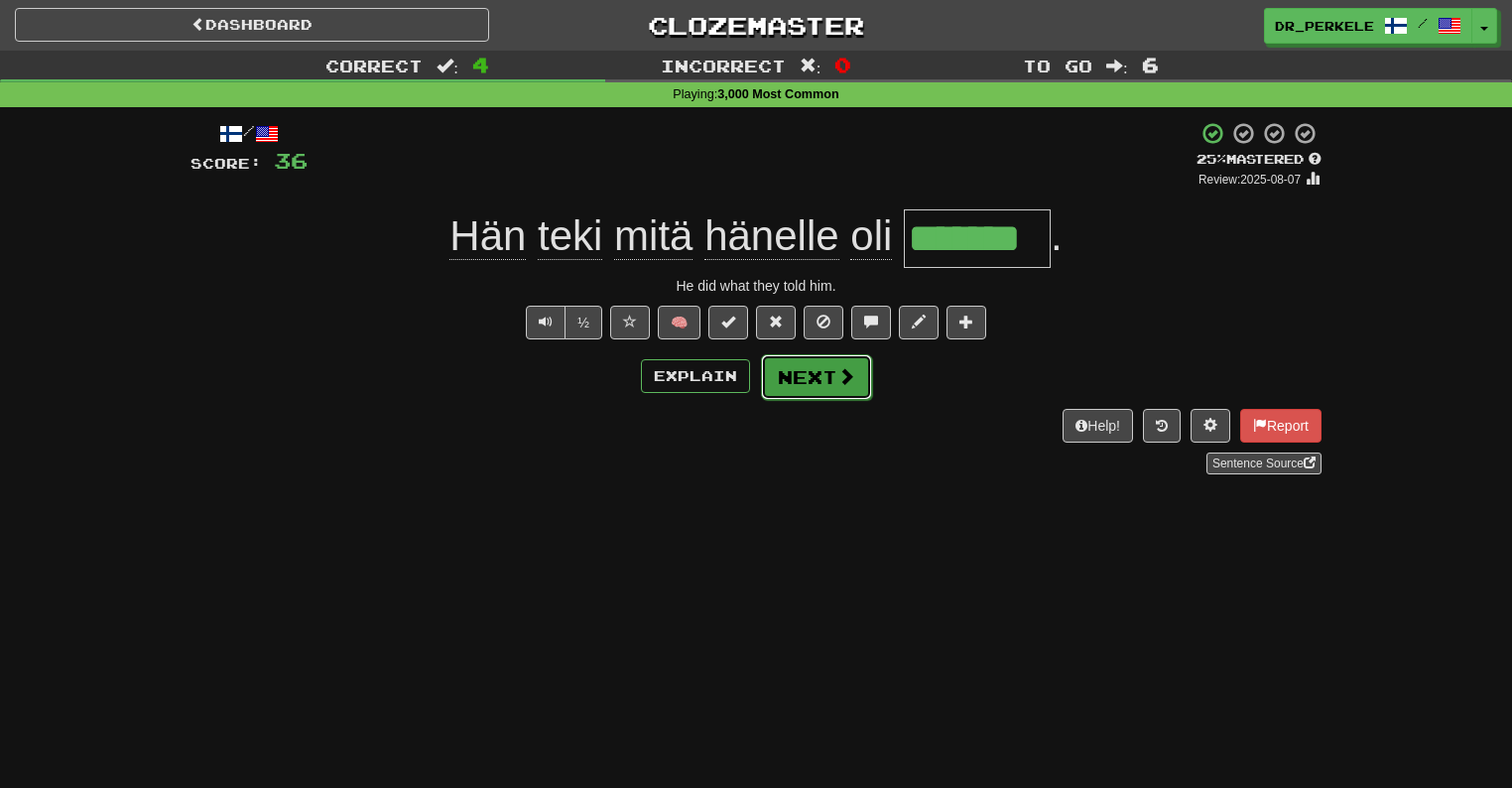 click on "Next" at bounding box center [817, 377] 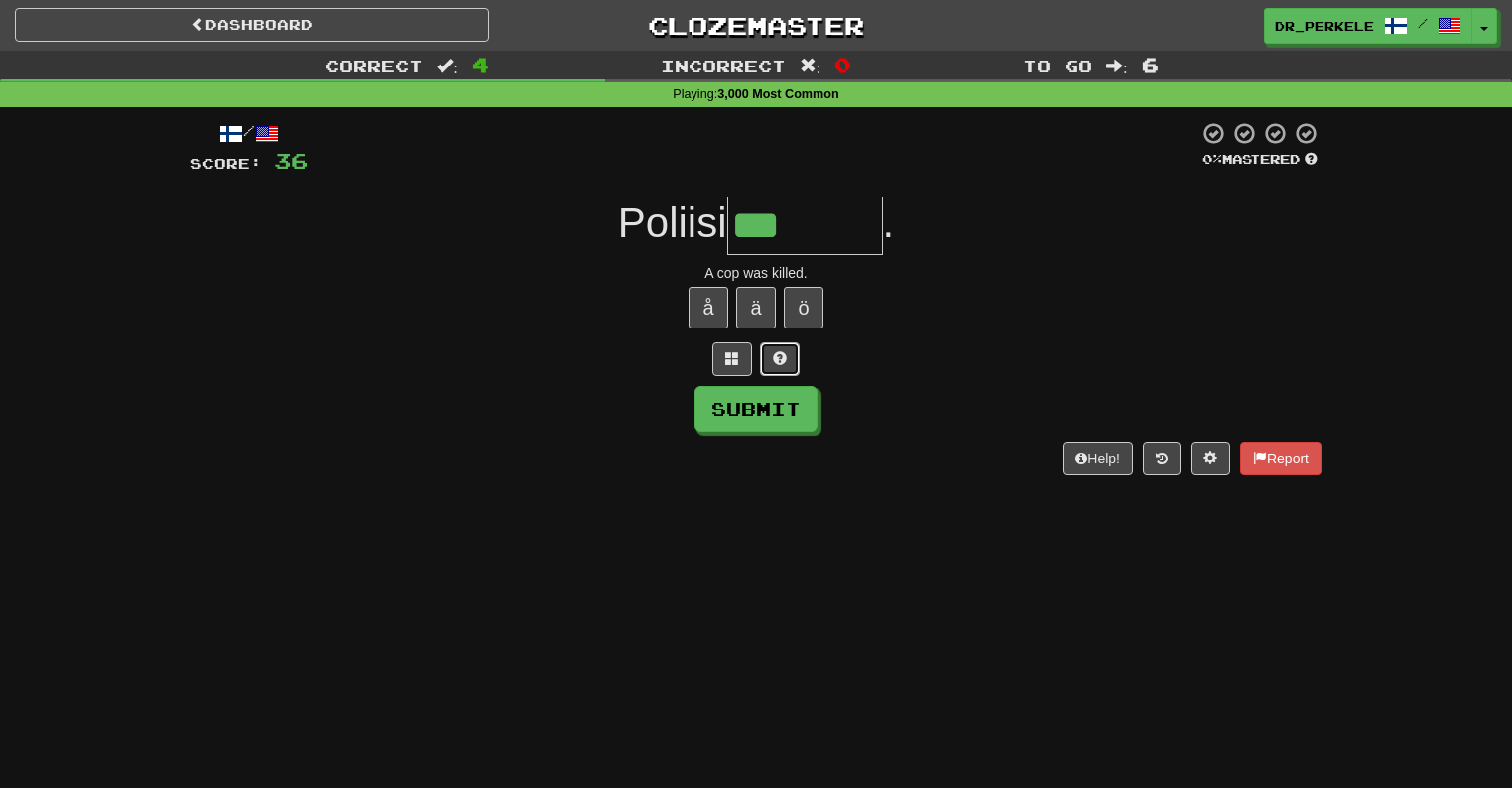 click at bounding box center [780, 359] 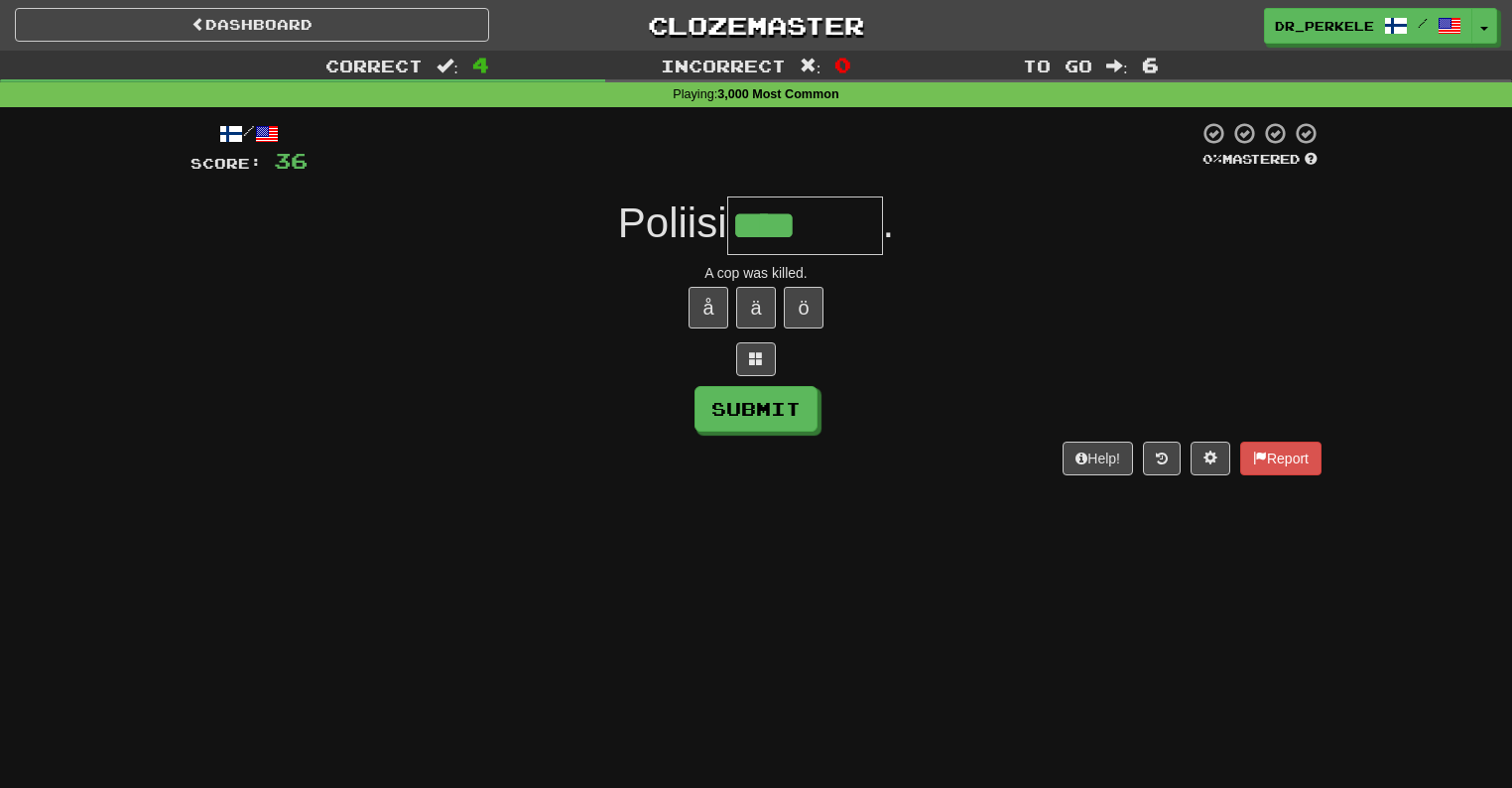 click on "****" at bounding box center (805, 225) 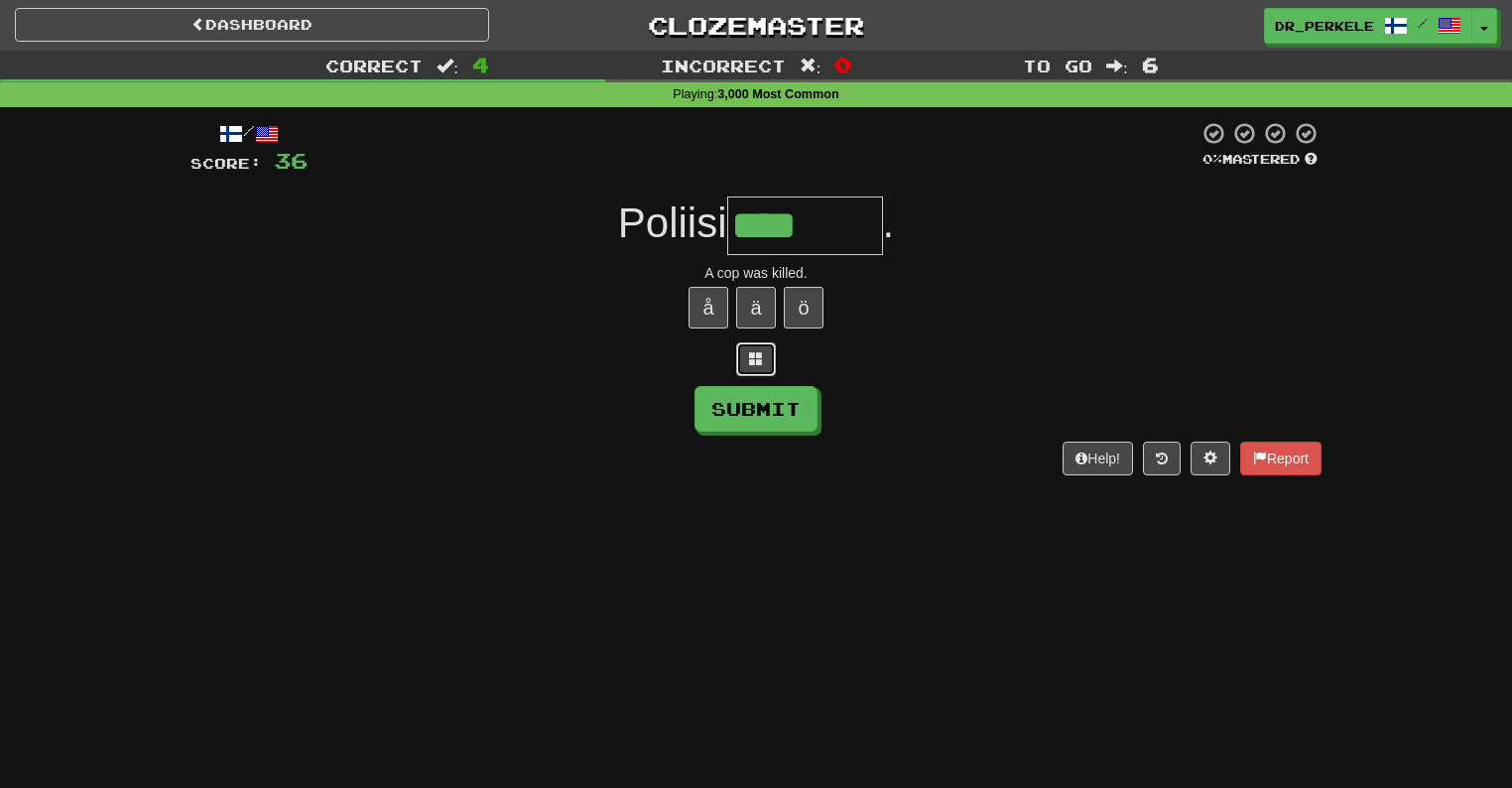 click at bounding box center [756, 359] 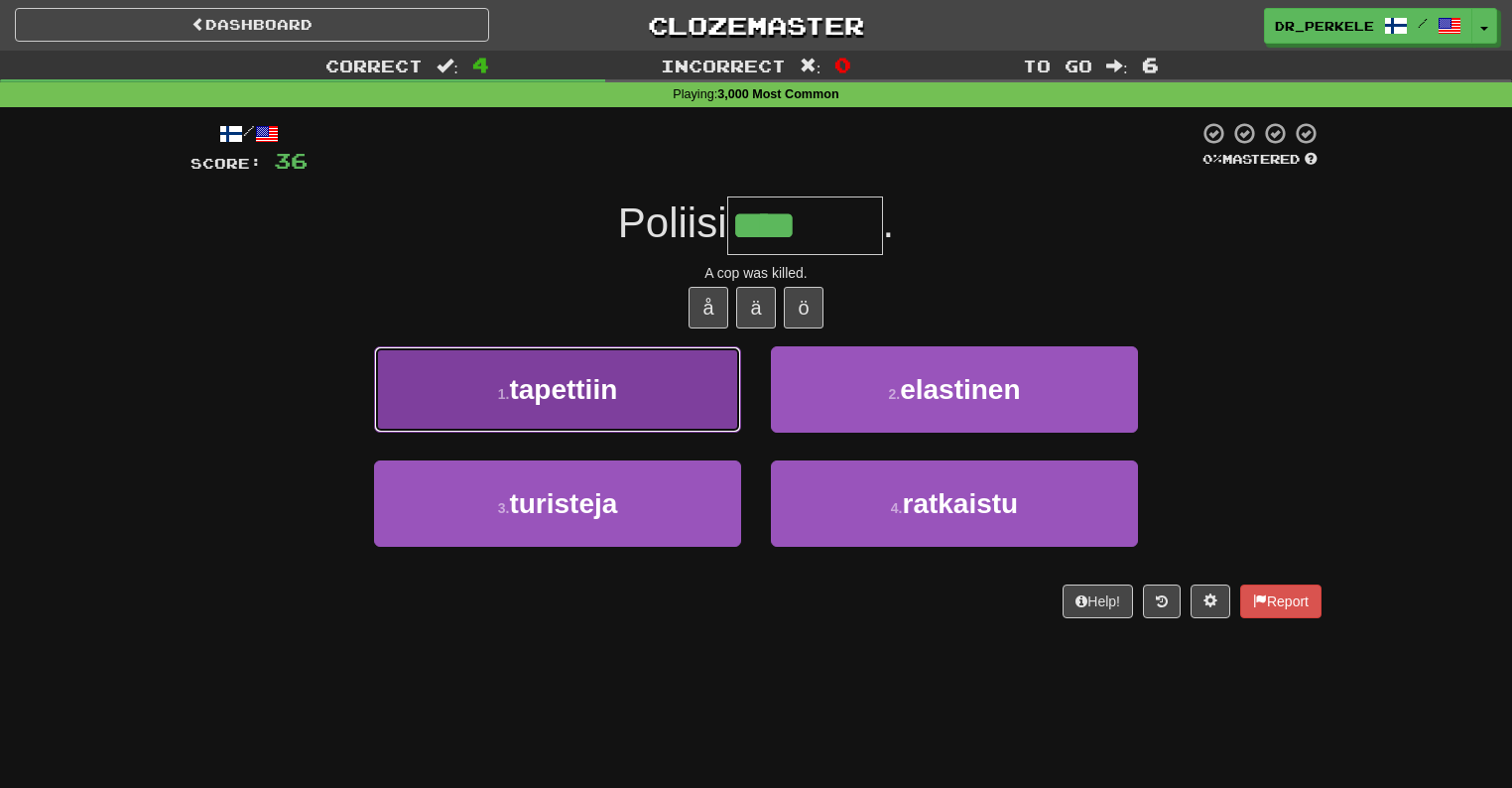 click on "1 .  tapettiin" at bounding box center [558, 389] 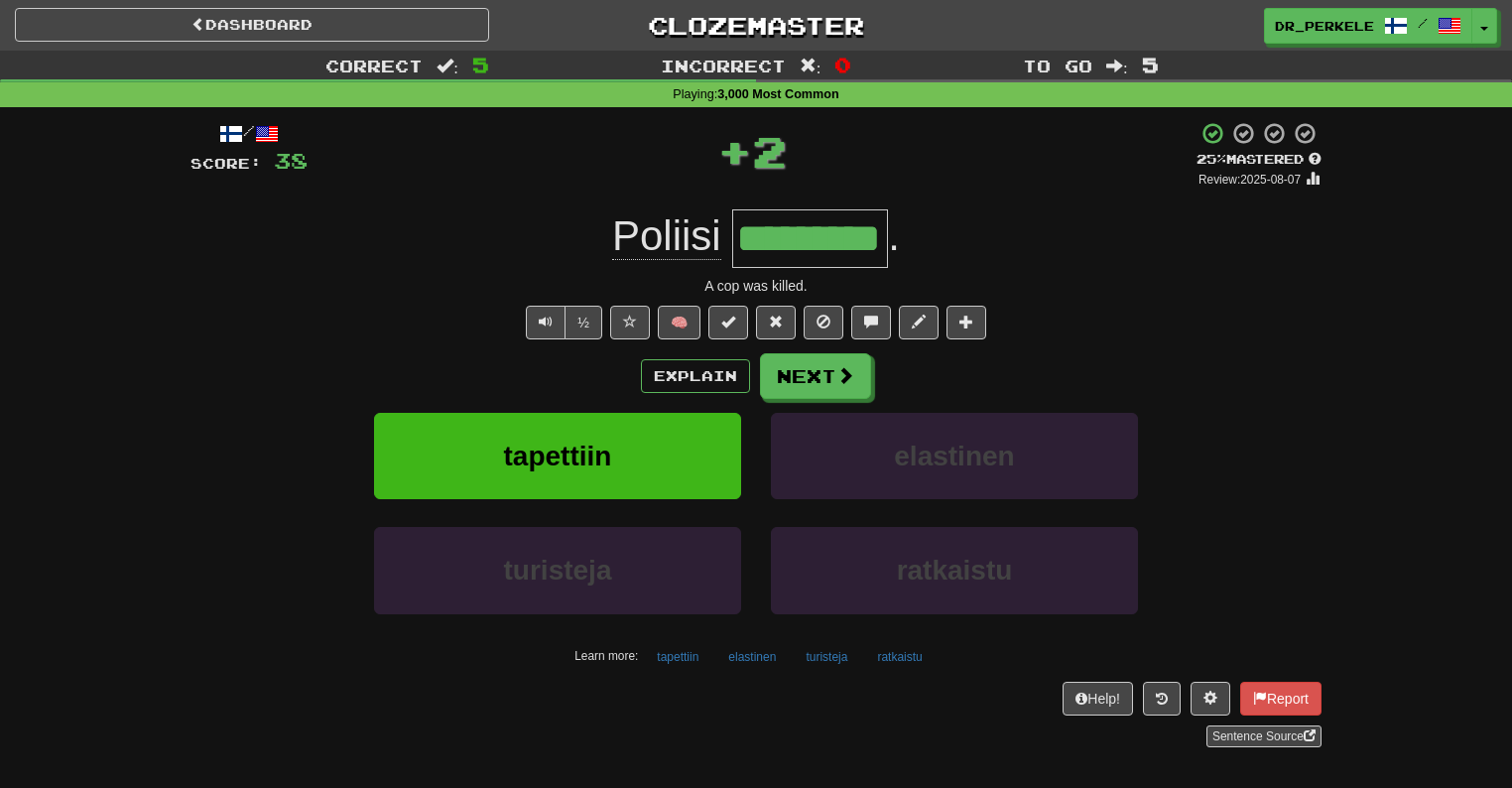 click on "*********" at bounding box center (810, 238) 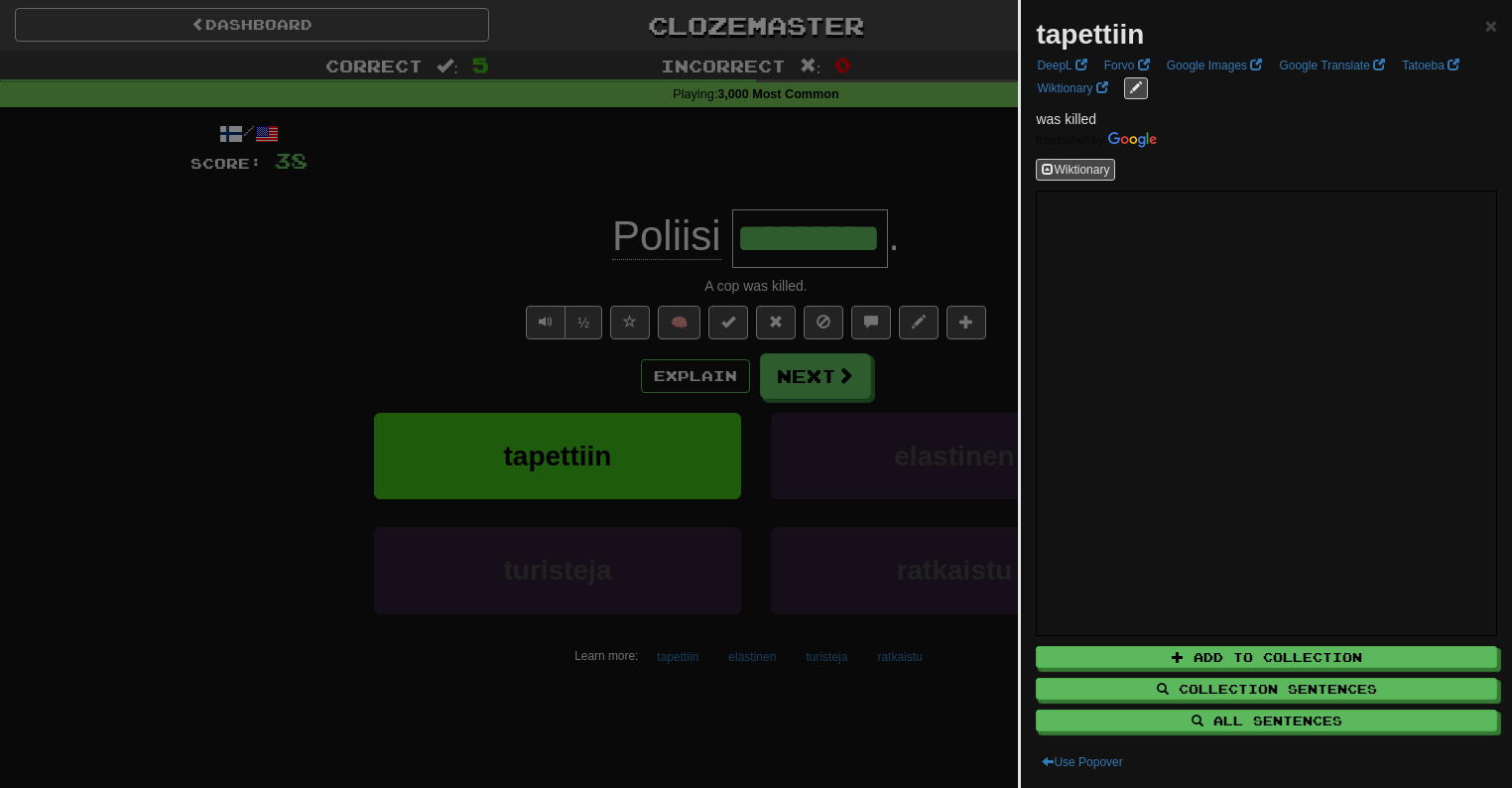 click at bounding box center [756, 394] 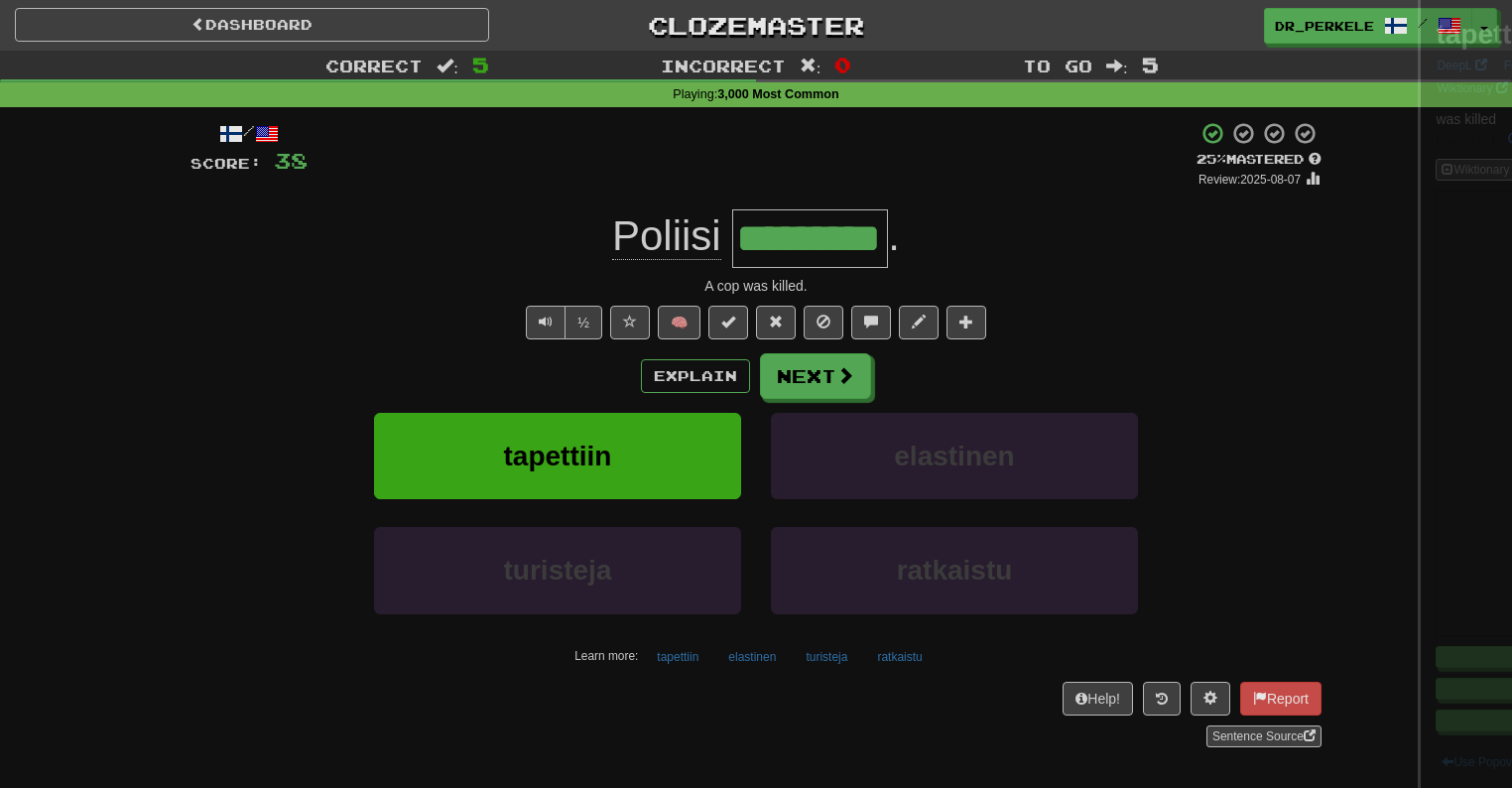 click at bounding box center [756, 394] 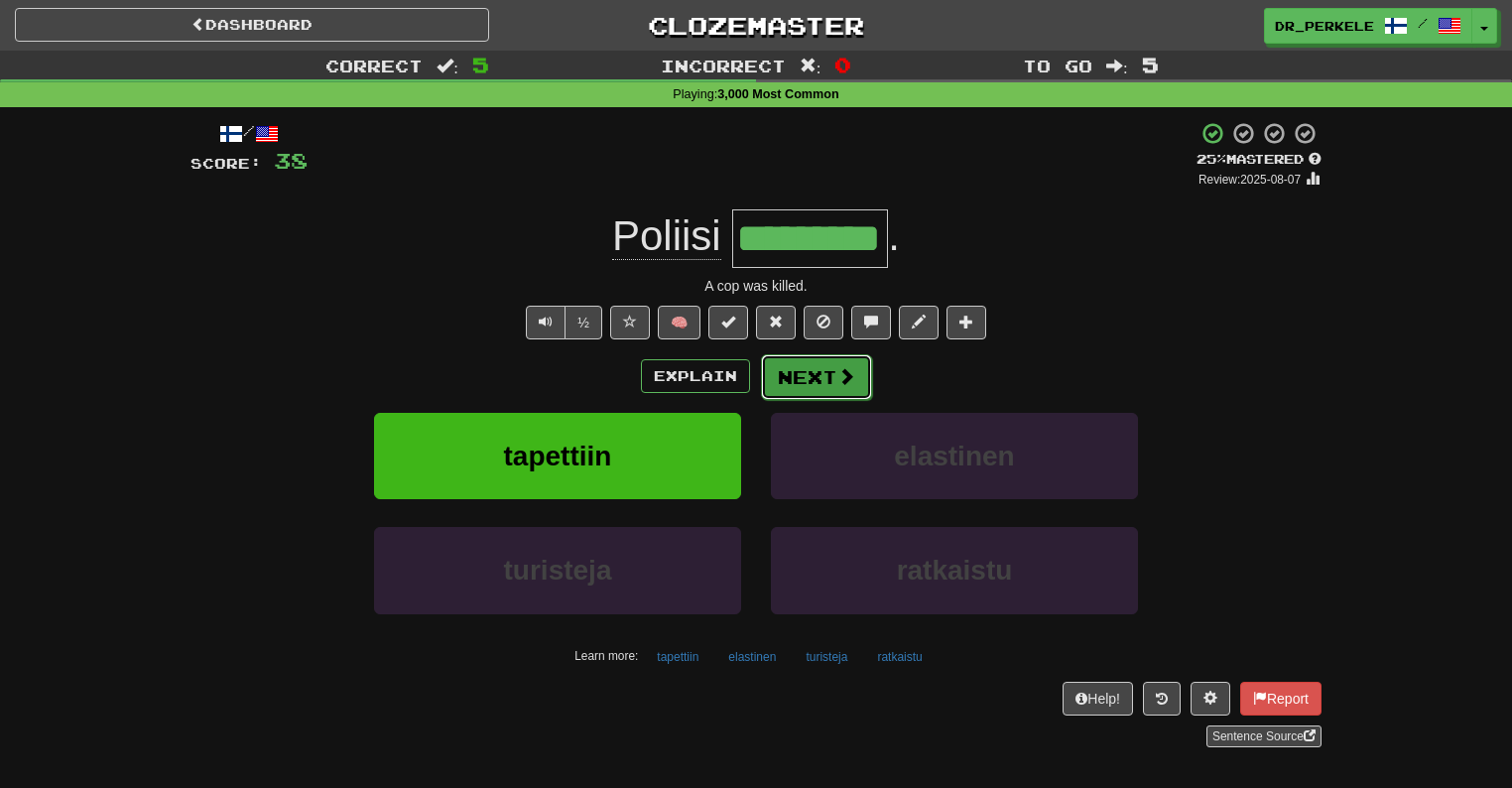 click at bounding box center (846, 376) 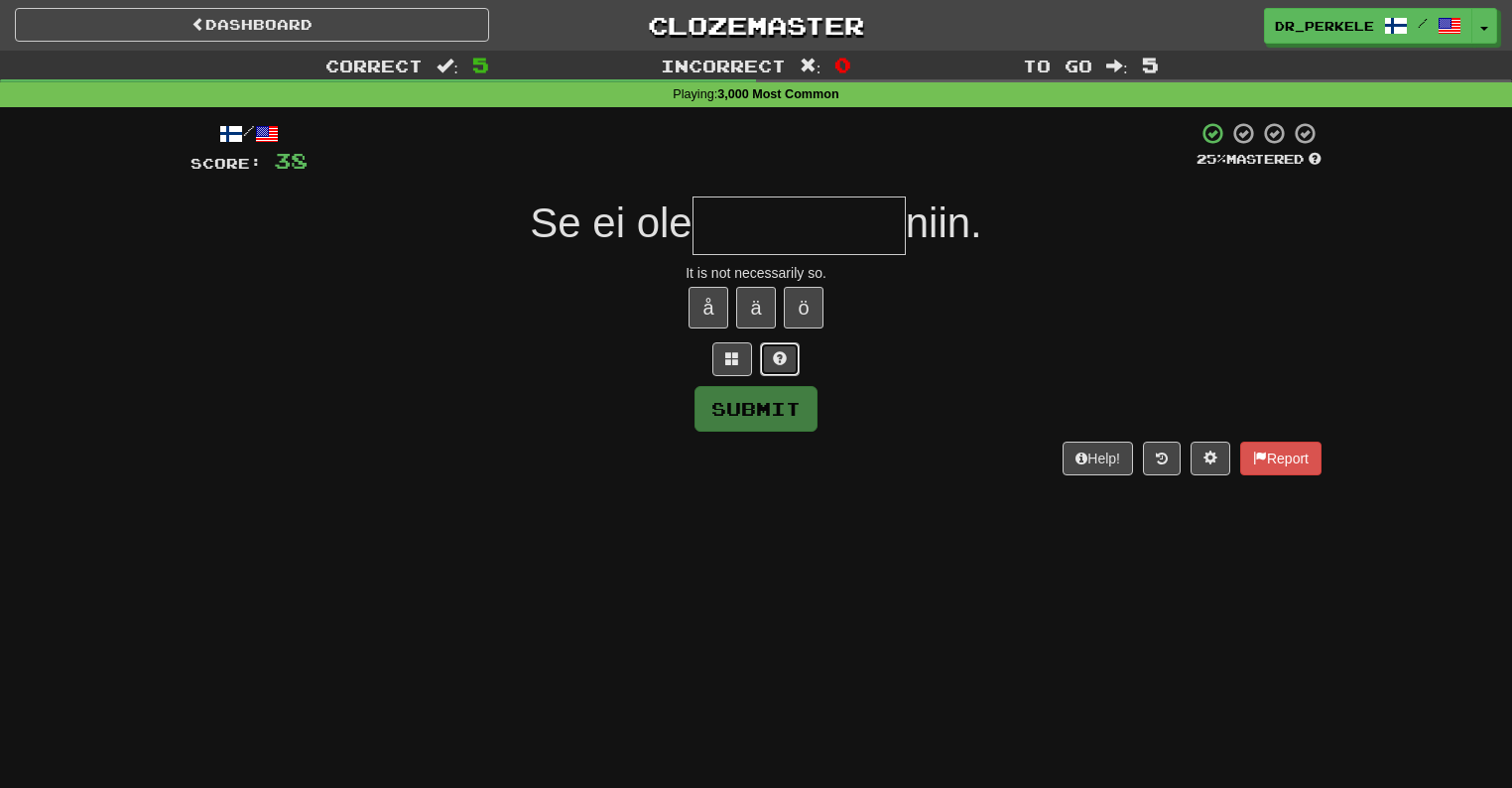 click at bounding box center (780, 359) 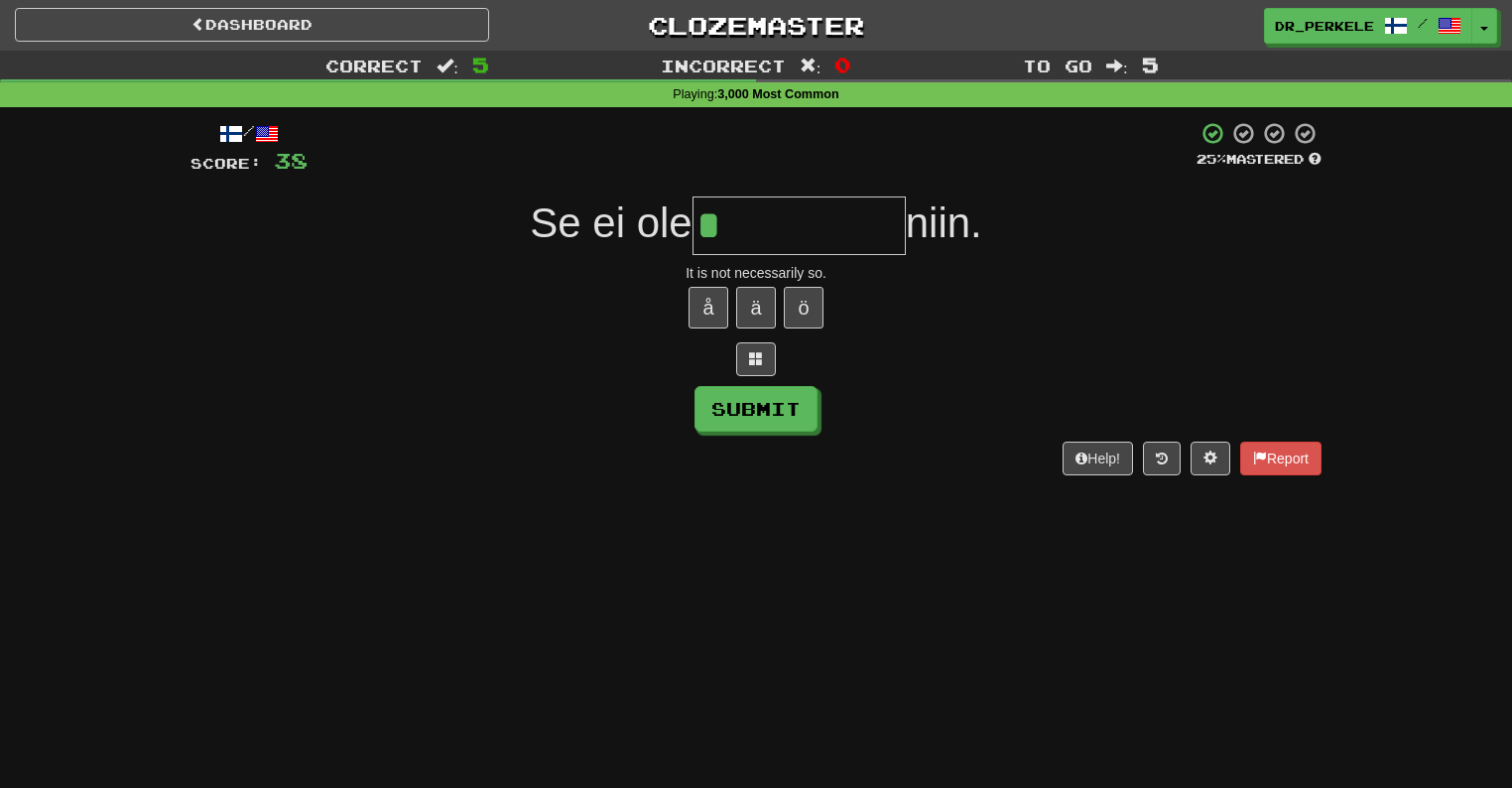 click on "*" at bounding box center [799, 225] 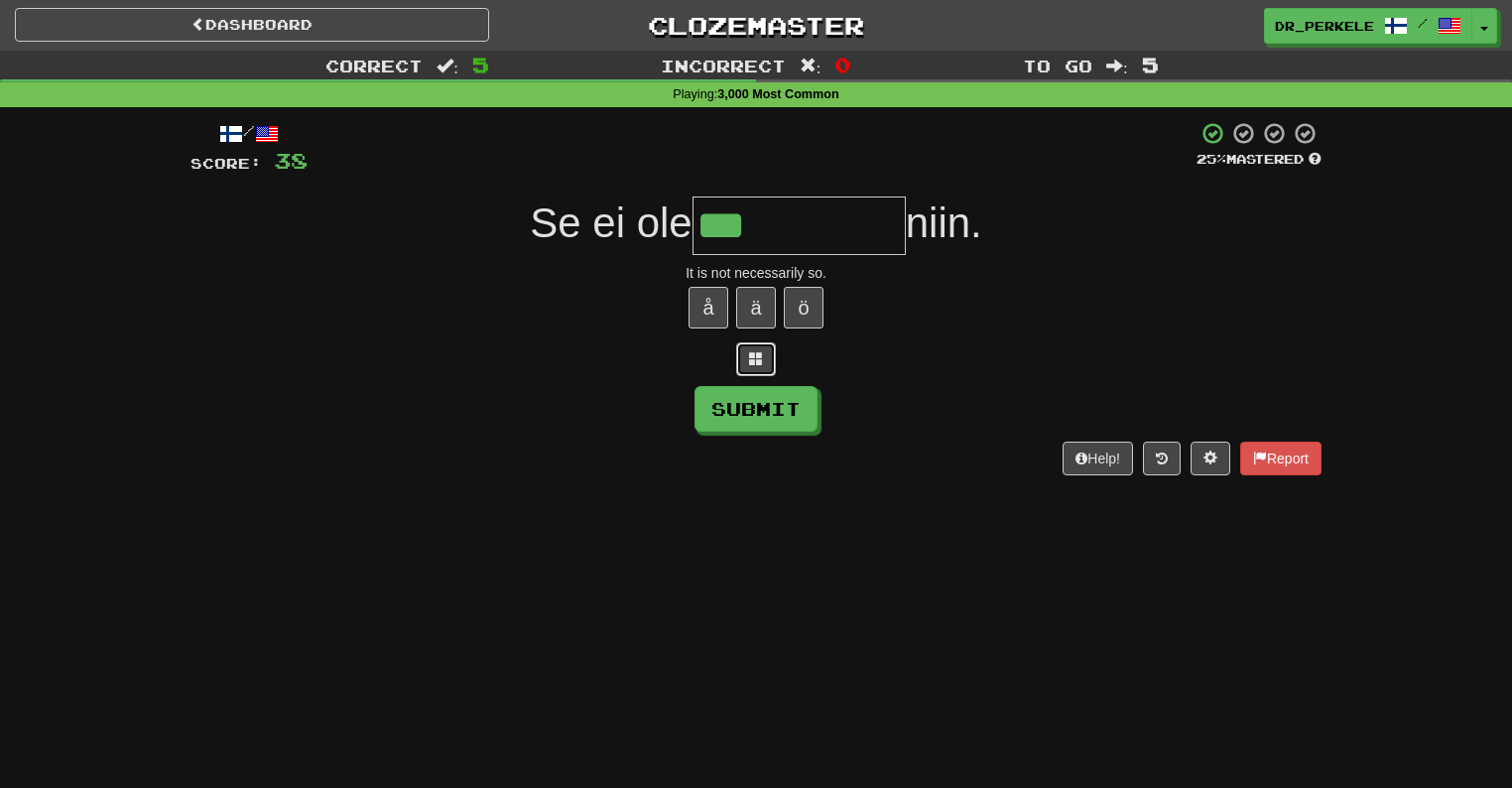 click at bounding box center (756, 358) 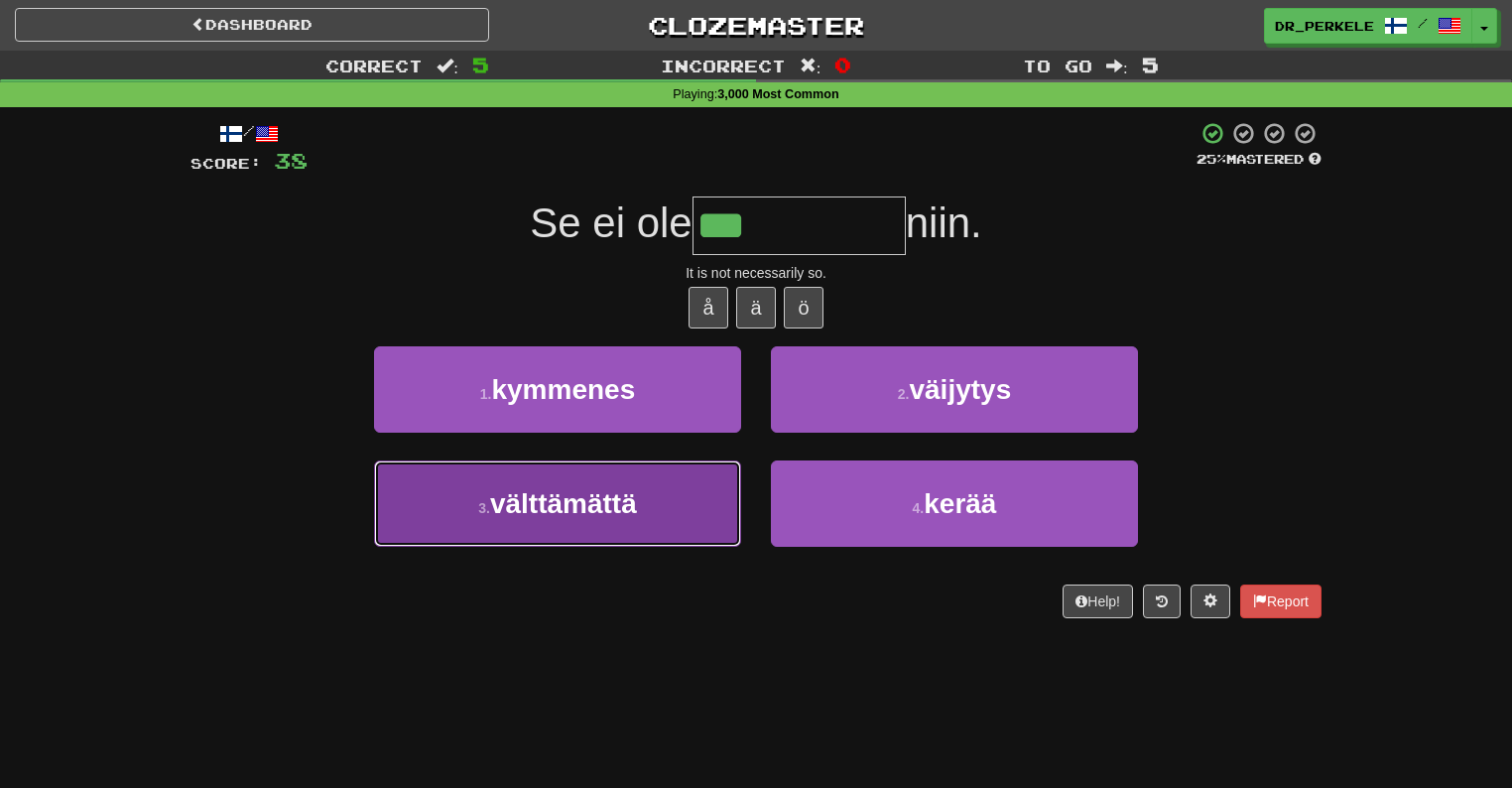 click on "3 .  välttämättä" at bounding box center [558, 503] 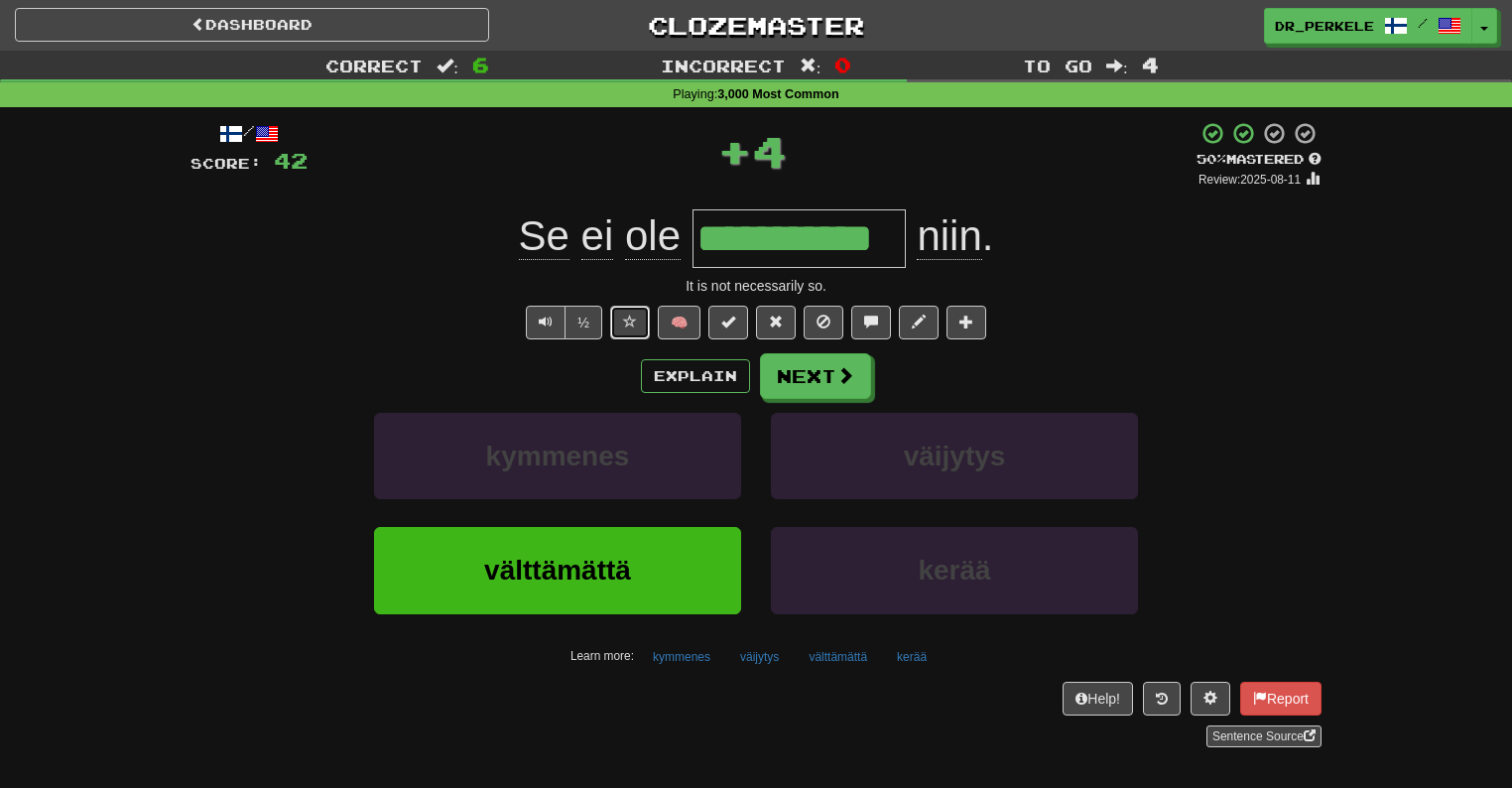 click at bounding box center [630, 322] 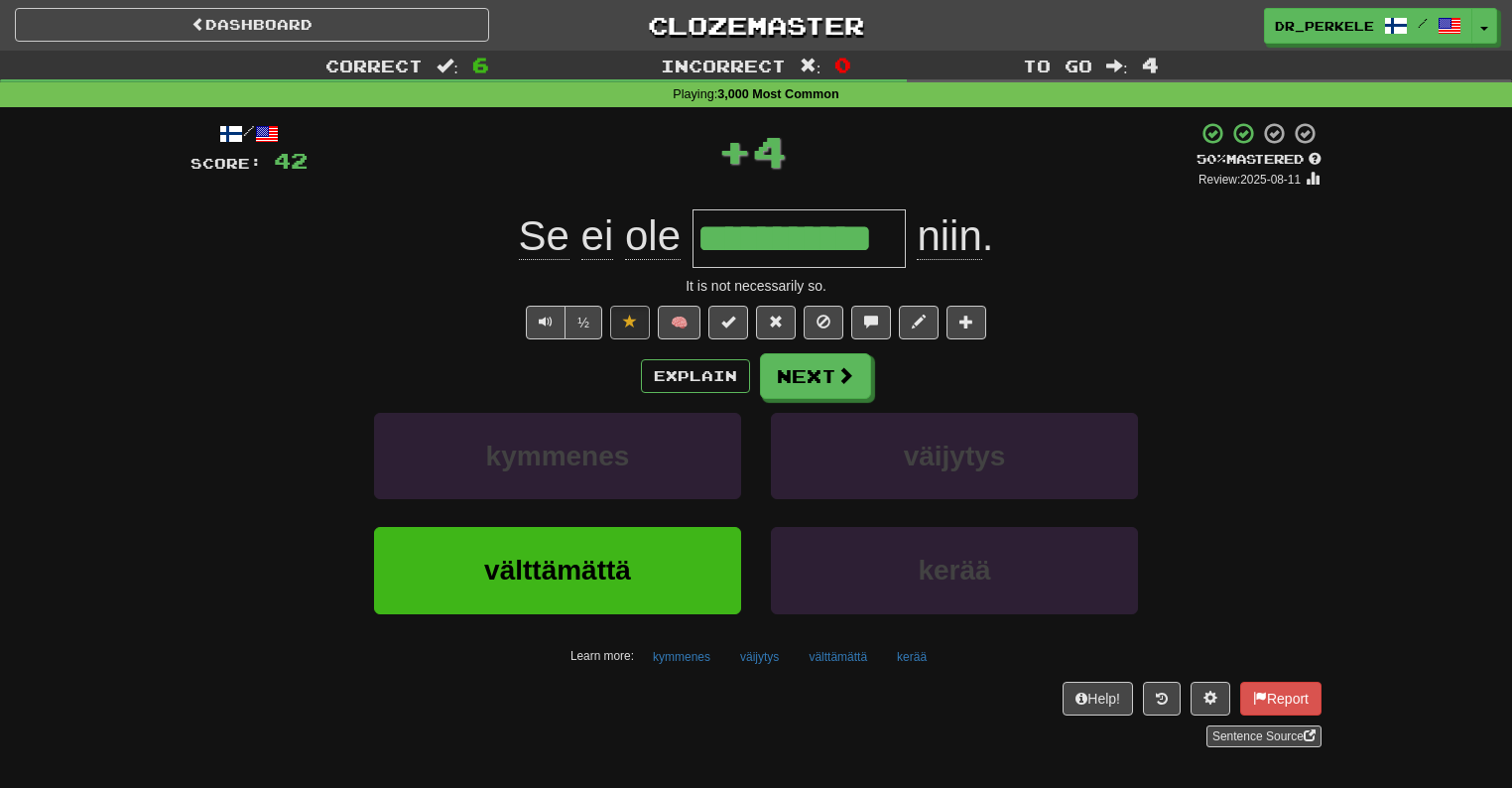 click on "½ 🧠" at bounding box center (756, 323) 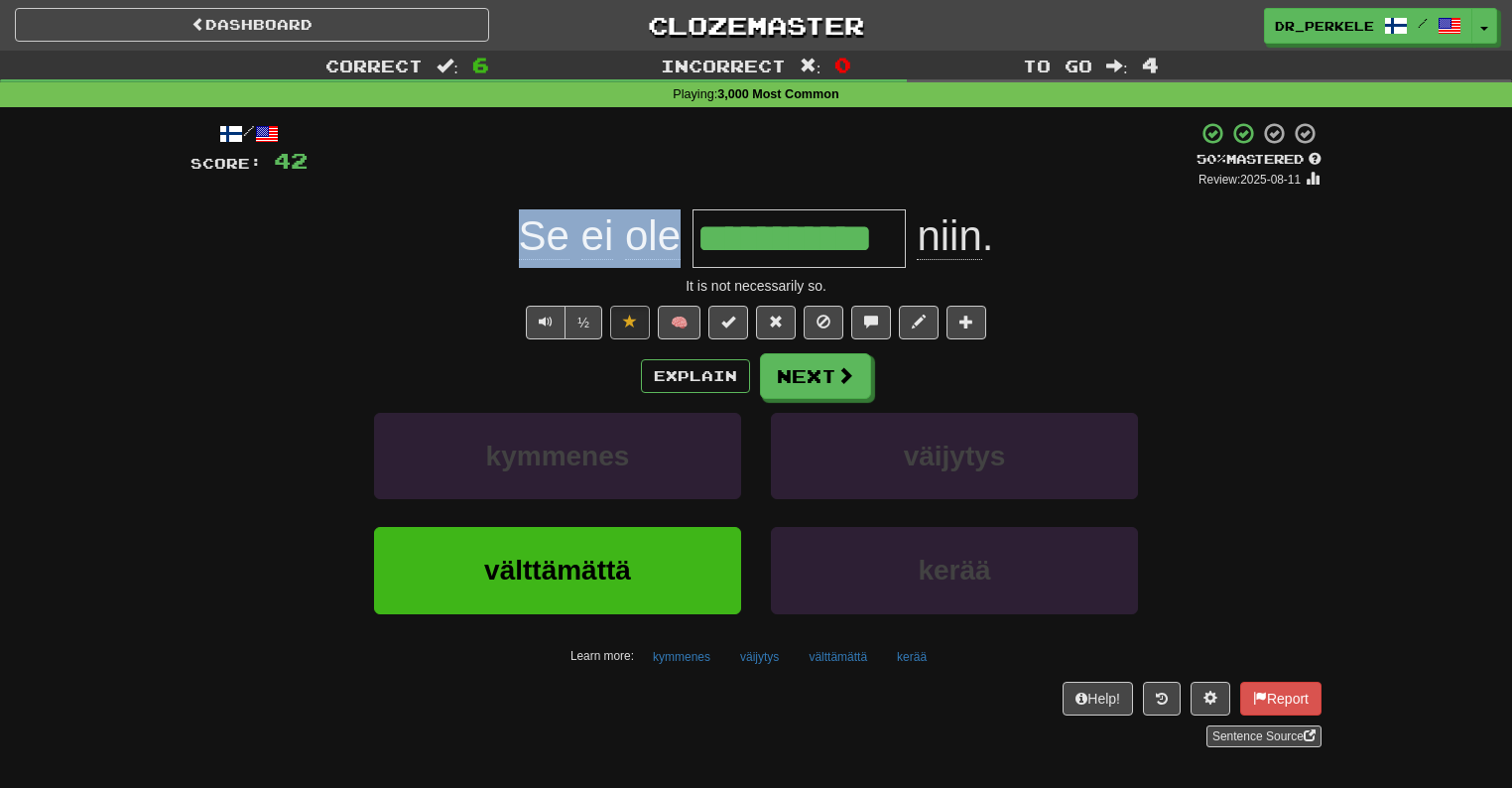 drag, startPoint x: 525, startPoint y: 239, endPoint x: 833, endPoint y: 237, distance: 308.00649 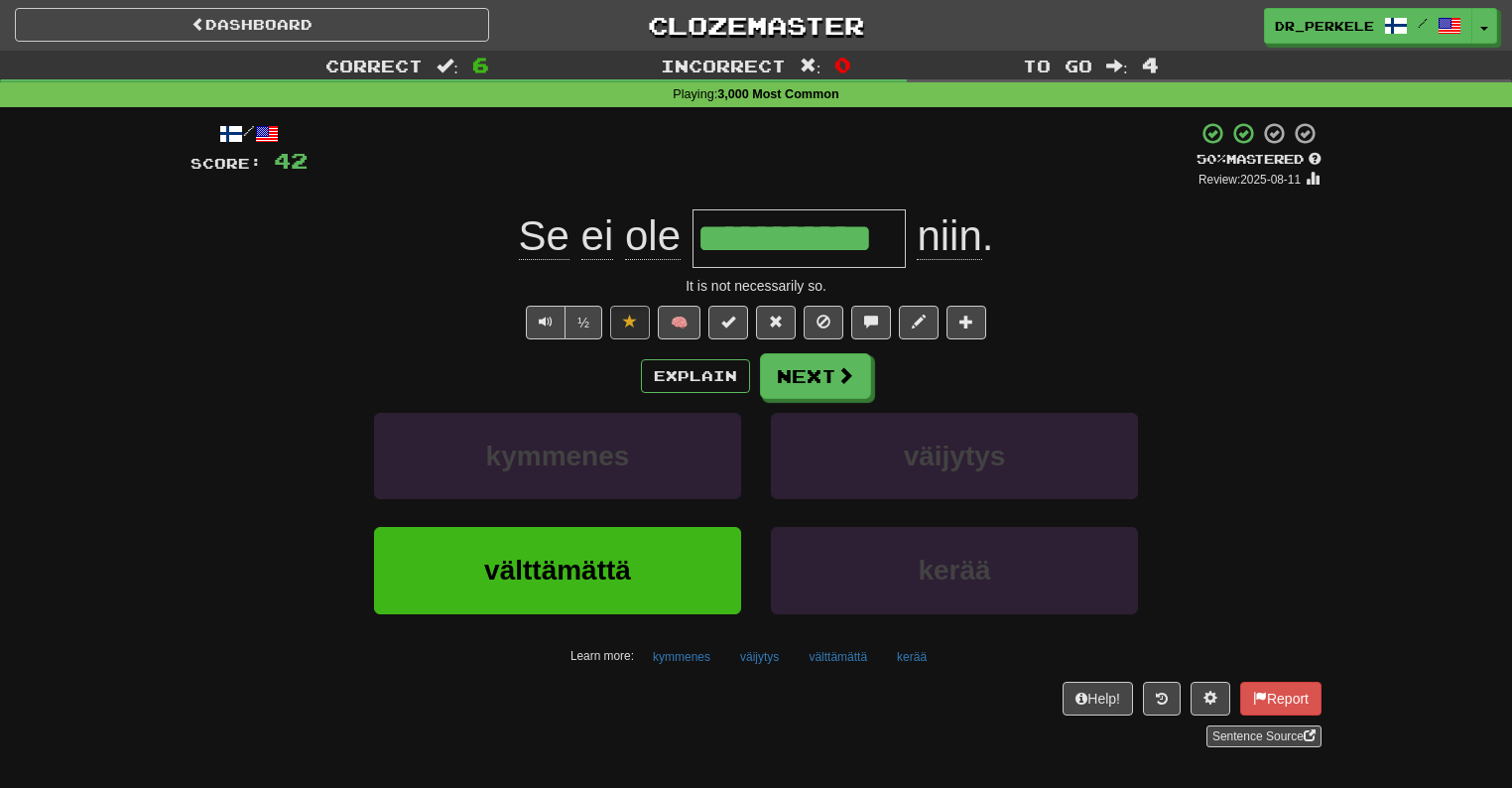 click on "**********" at bounding box center [756, 238] 